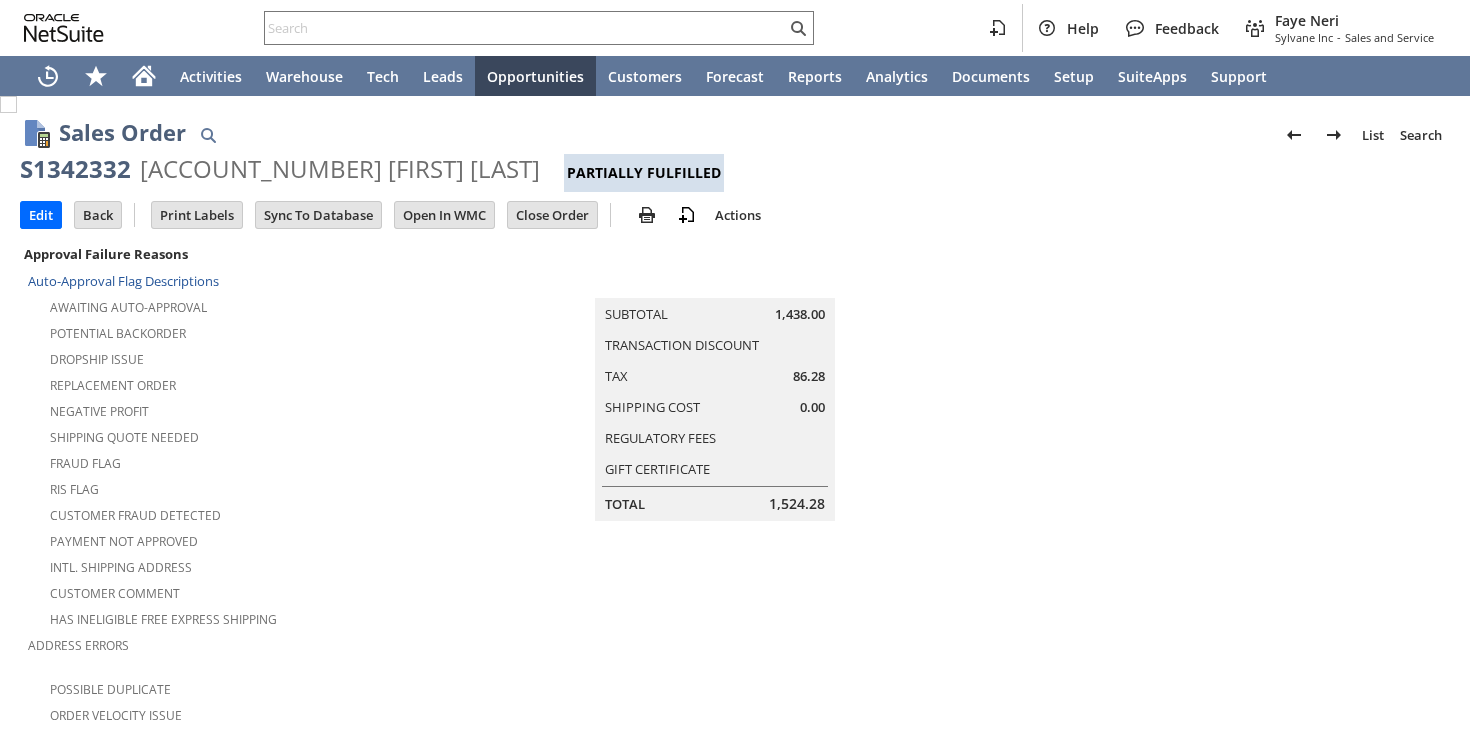 scroll, scrollTop: 0, scrollLeft: 0, axis: both 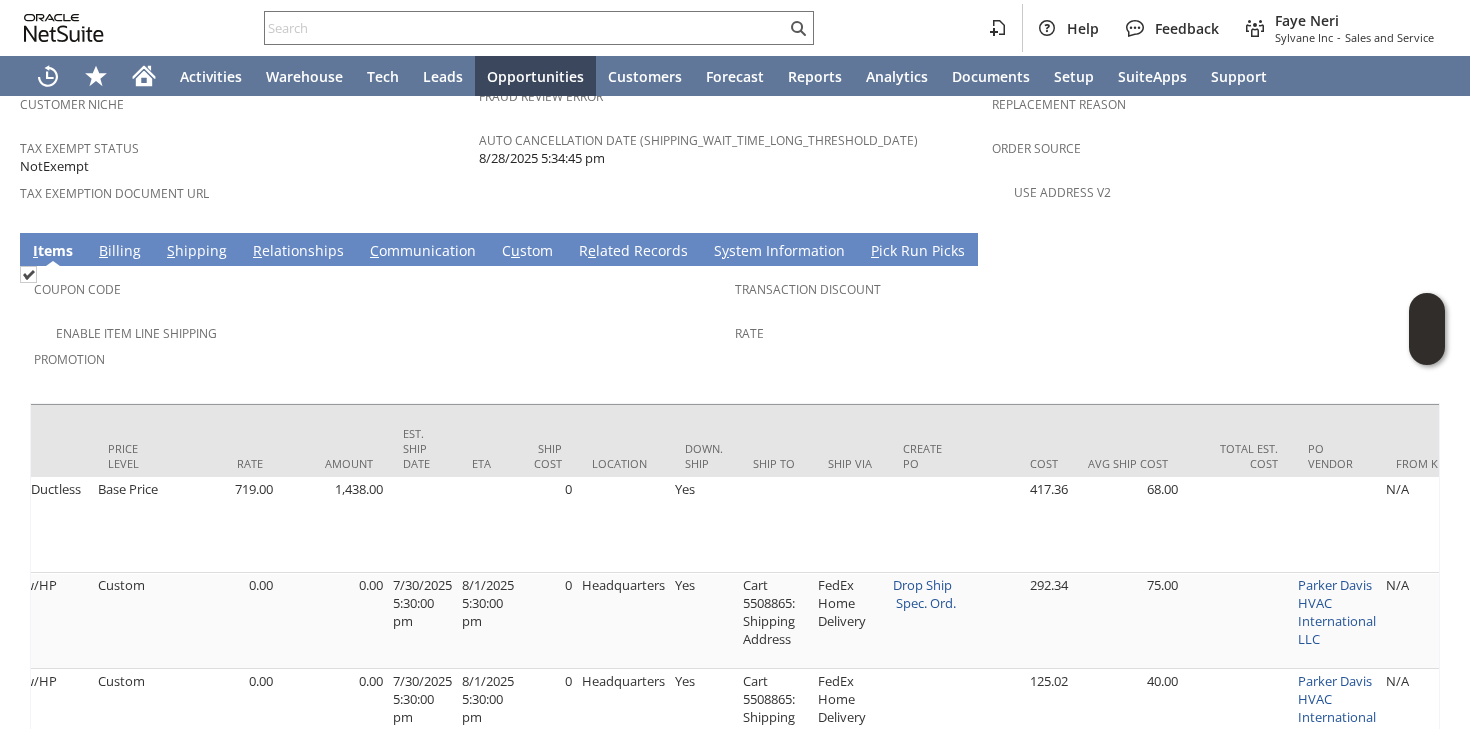 click on "S hipping" at bounding box center (197, 252) 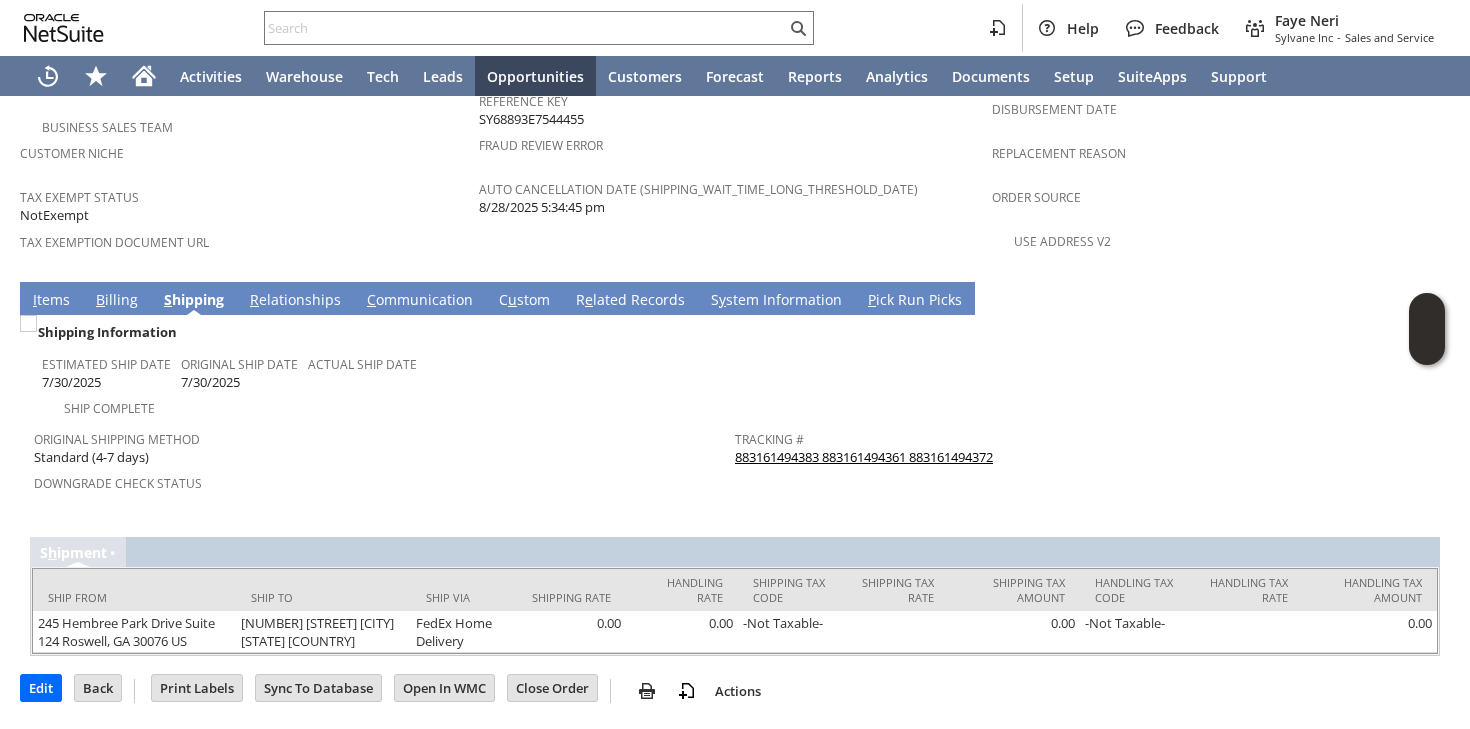 scroll, scrollTop: 1329, scrollLeft: 0, axis: vertical 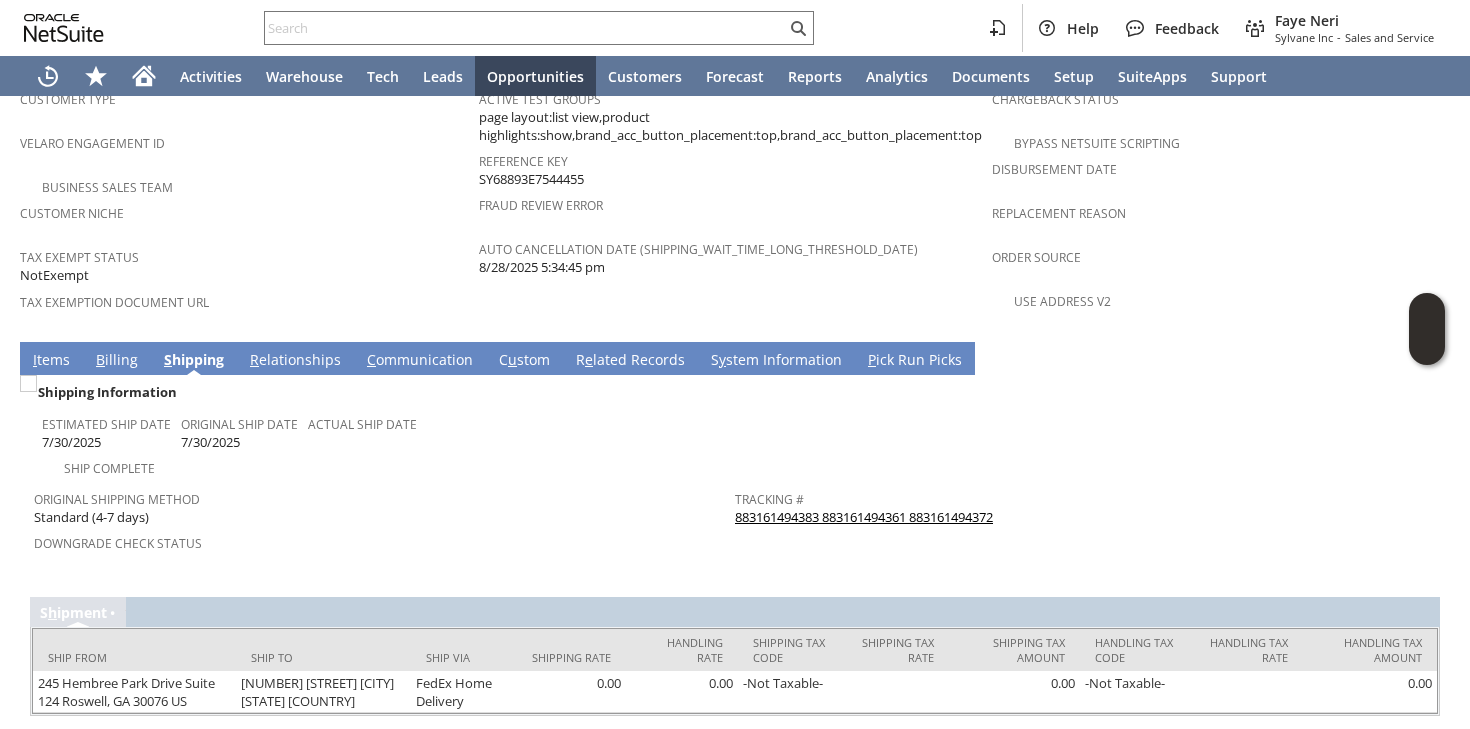 click on "883161494383 883161494361 883161494372" at bounding box center [864, 517] 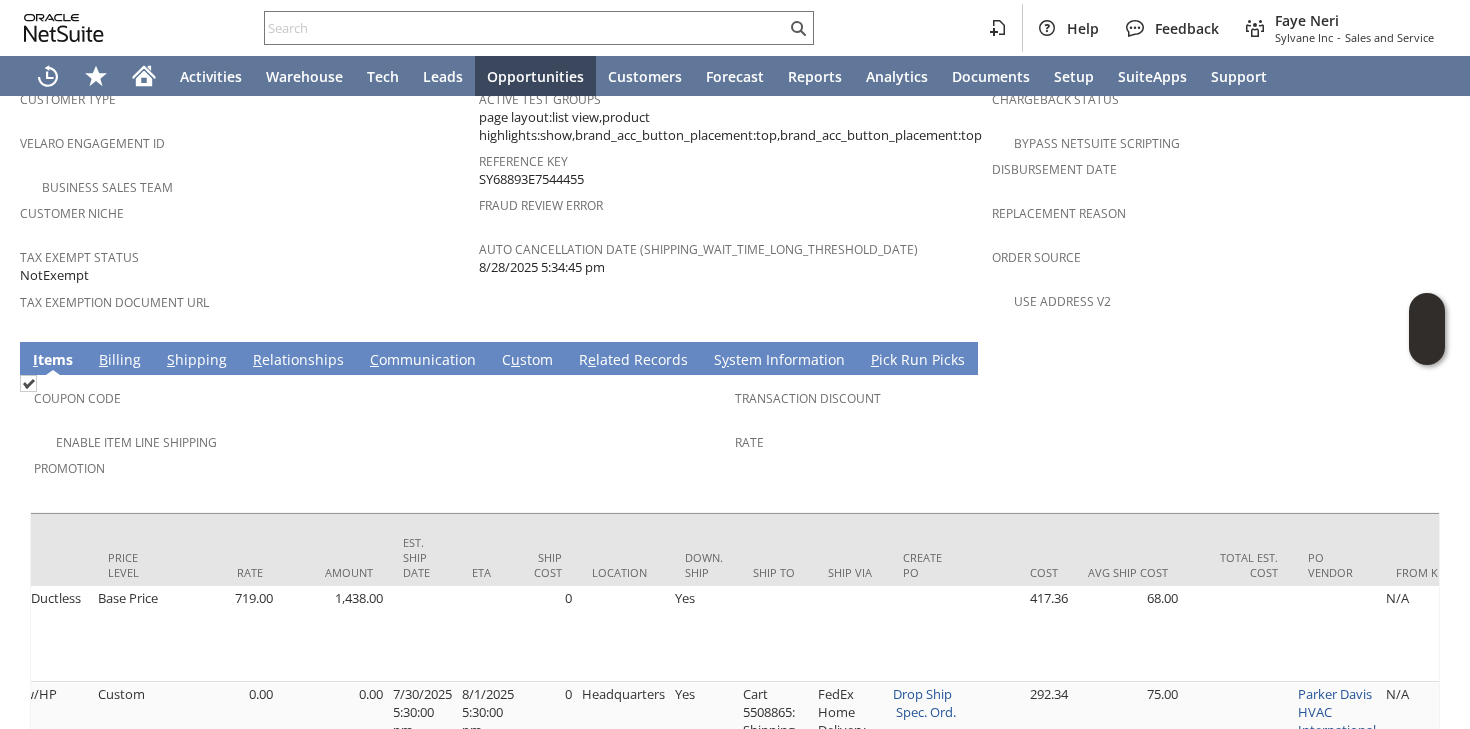 scroll, scrollTop: 0, scrollLeft: 1121, axis: horizontal 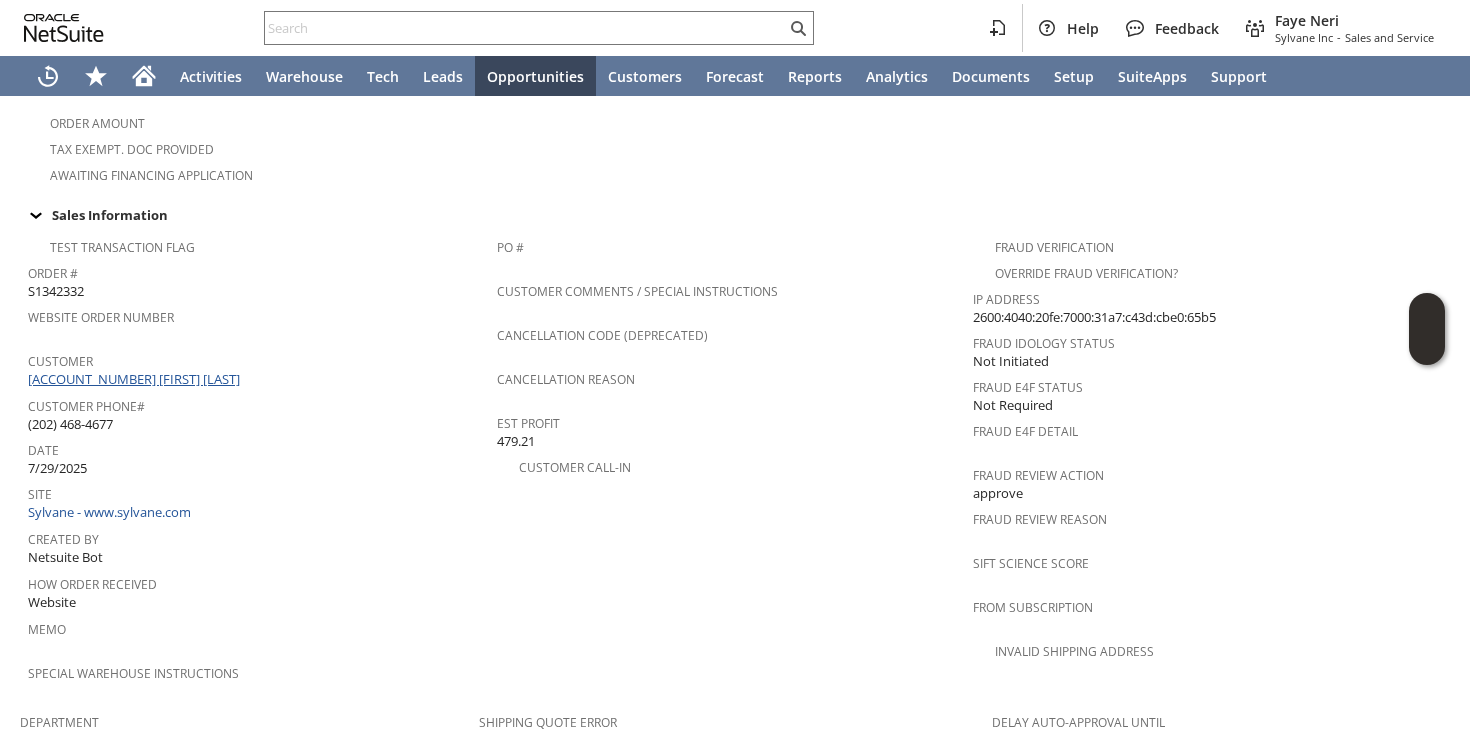 click on "[DOCUMENT_ID] [FIRST] [LAST]" at bounding box center (136, 379) 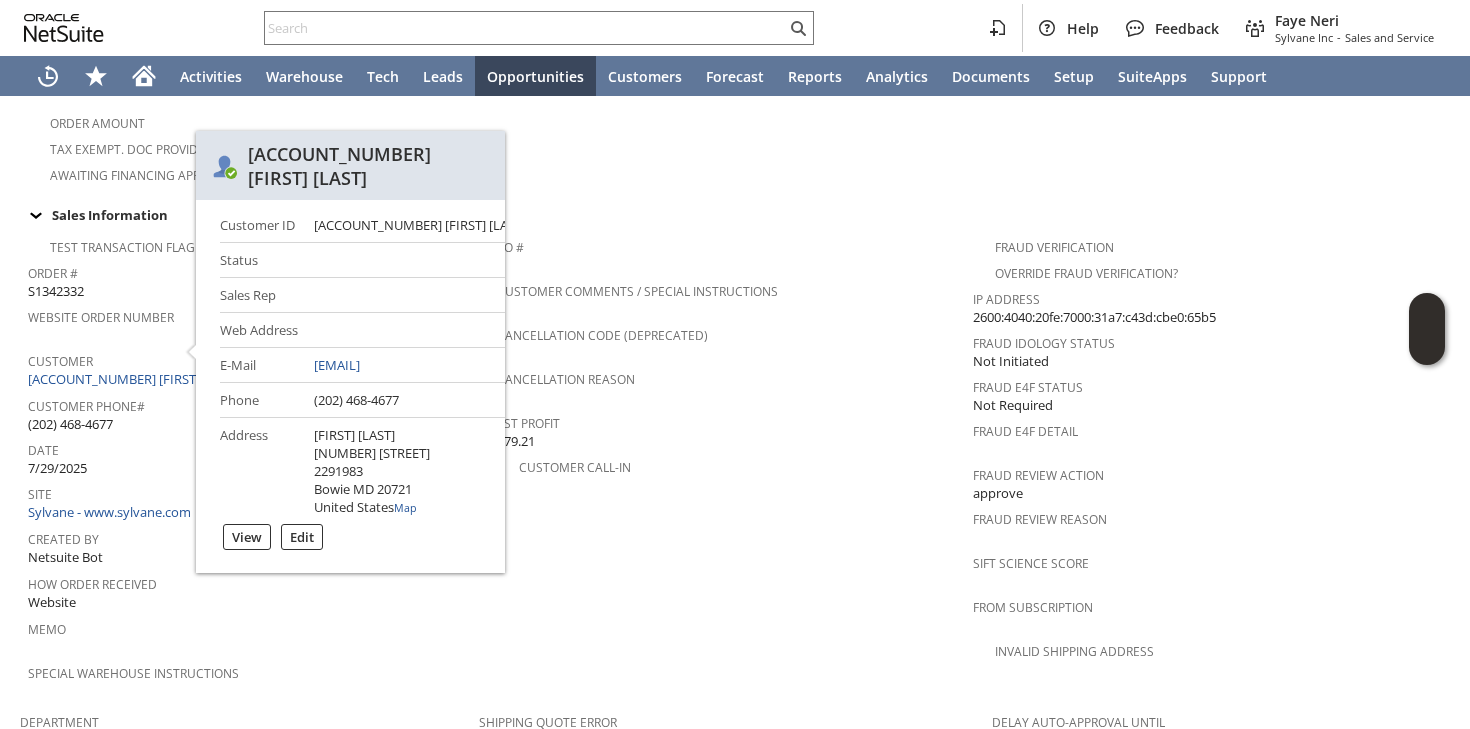 click on "PO #
Customer Comments / Special Instructions
Cancellation Code (deprecated)
Cancellation Reason
Est Profit
479.21
Customer Call-in" at bounding box center [735, 465] 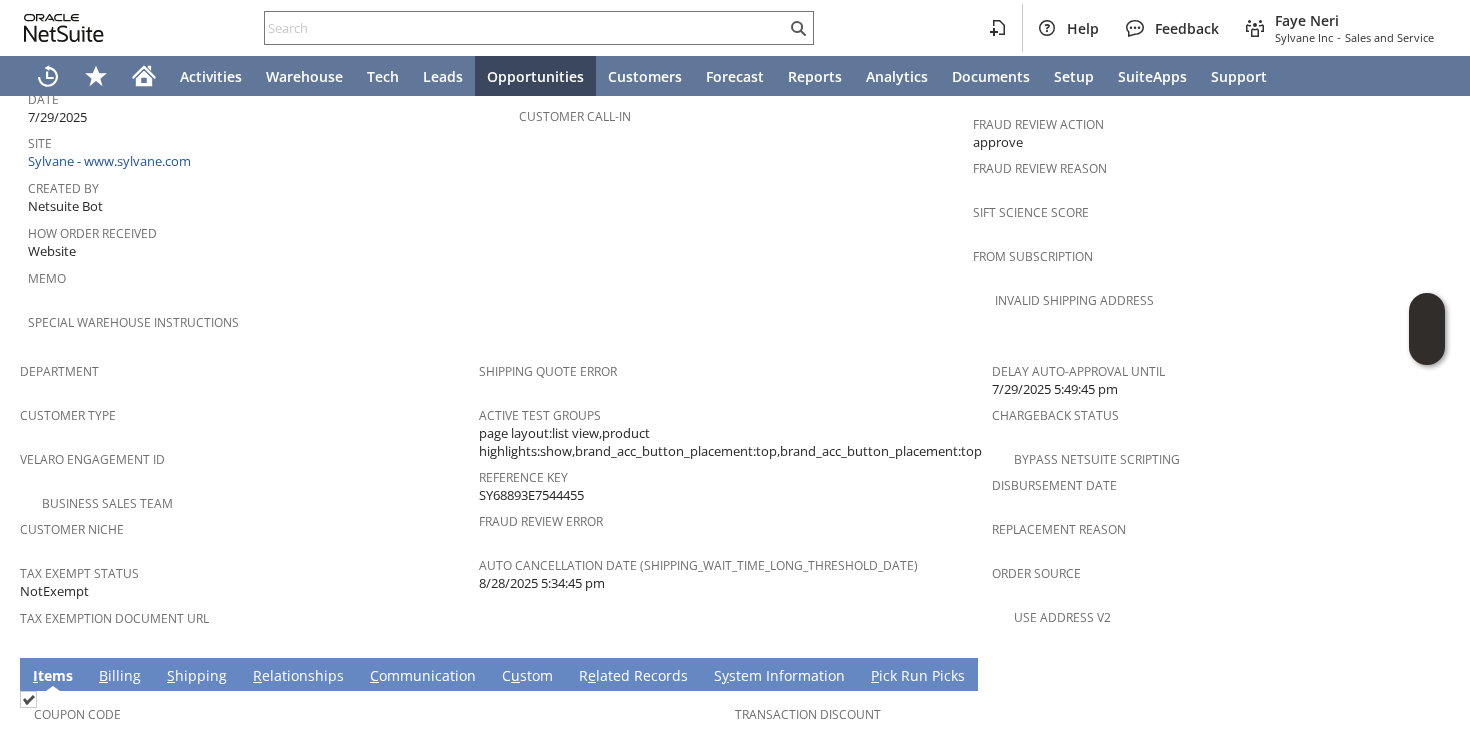 scroll, scrollTop: 1489, scrollLeft: 0, axis: vertical 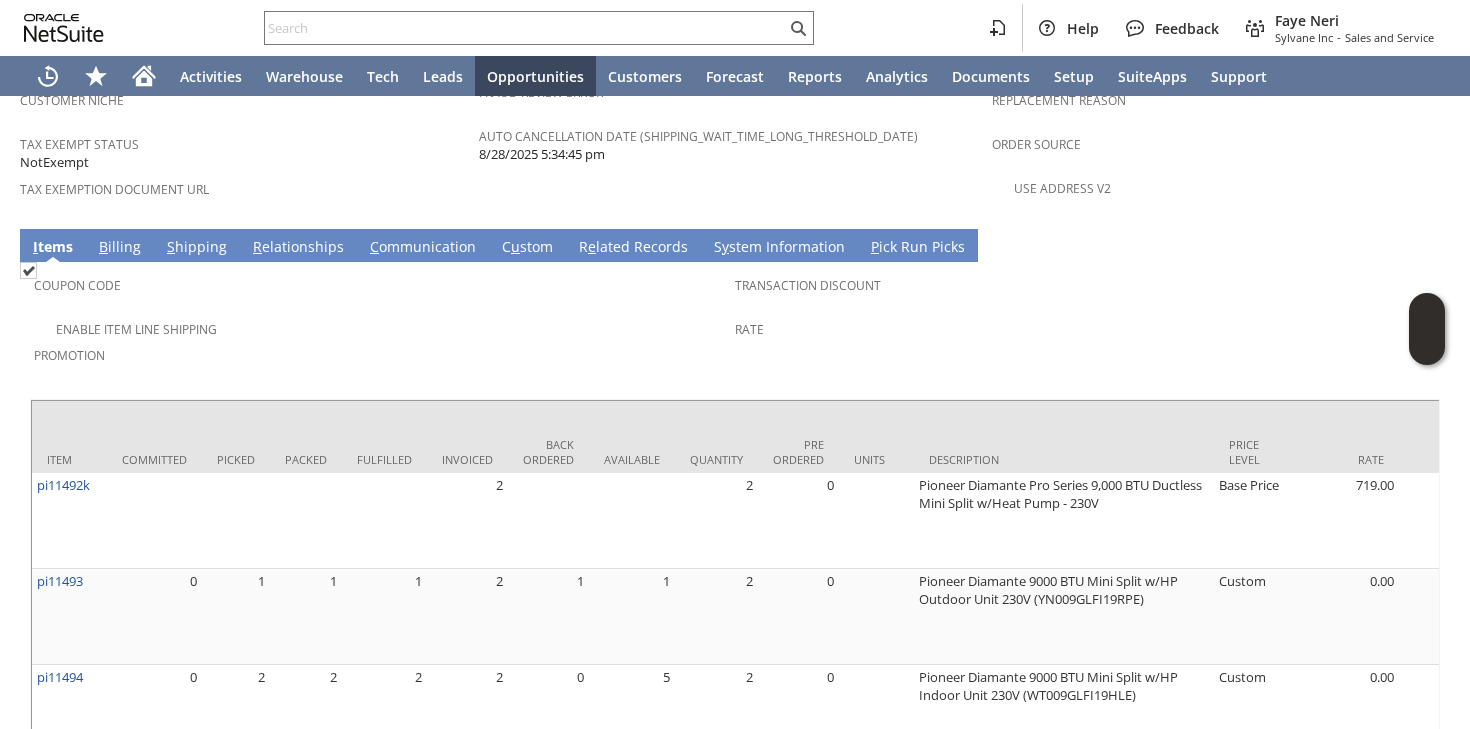 click on "Promotion" at bounding box center (379, 352) 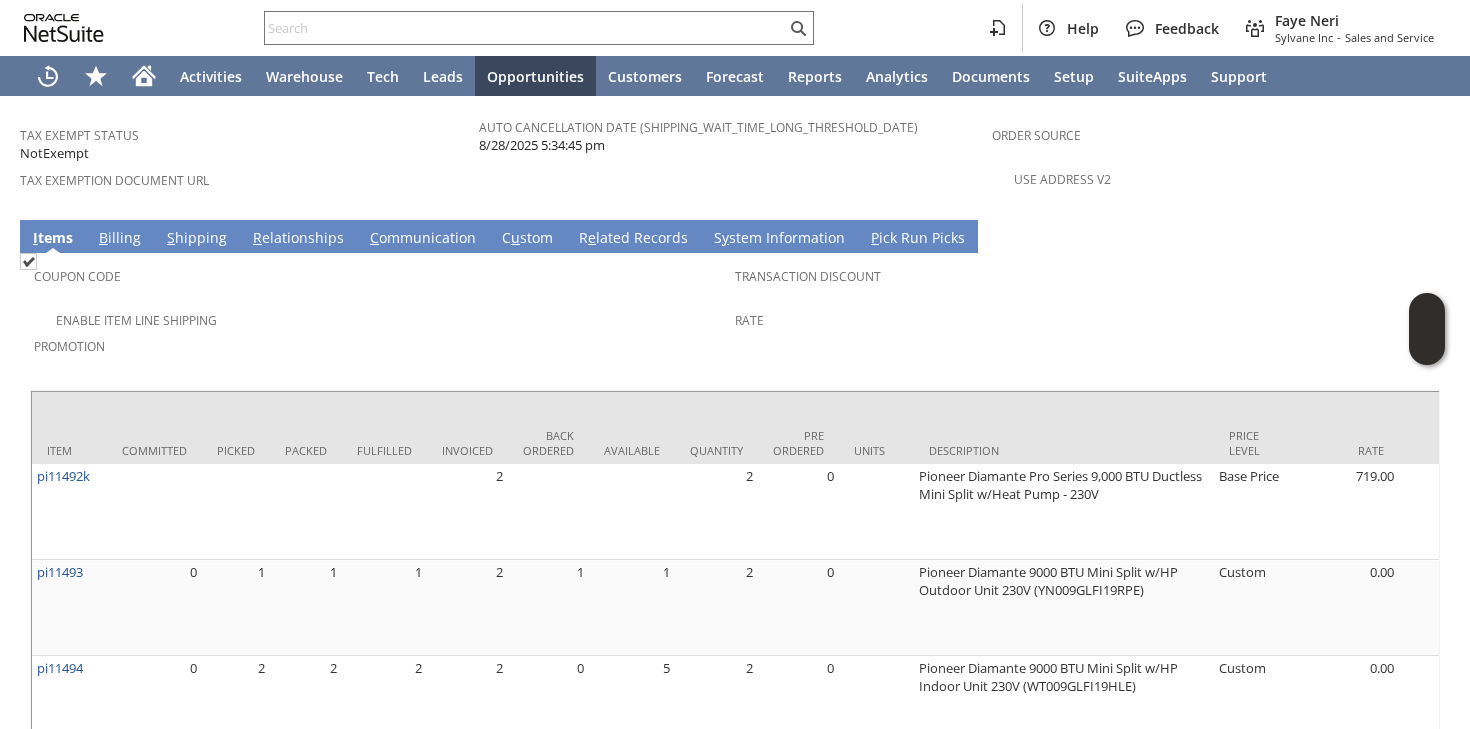 scroll, scrollTop: 1491, scrollLeft: 0, axis: vertical 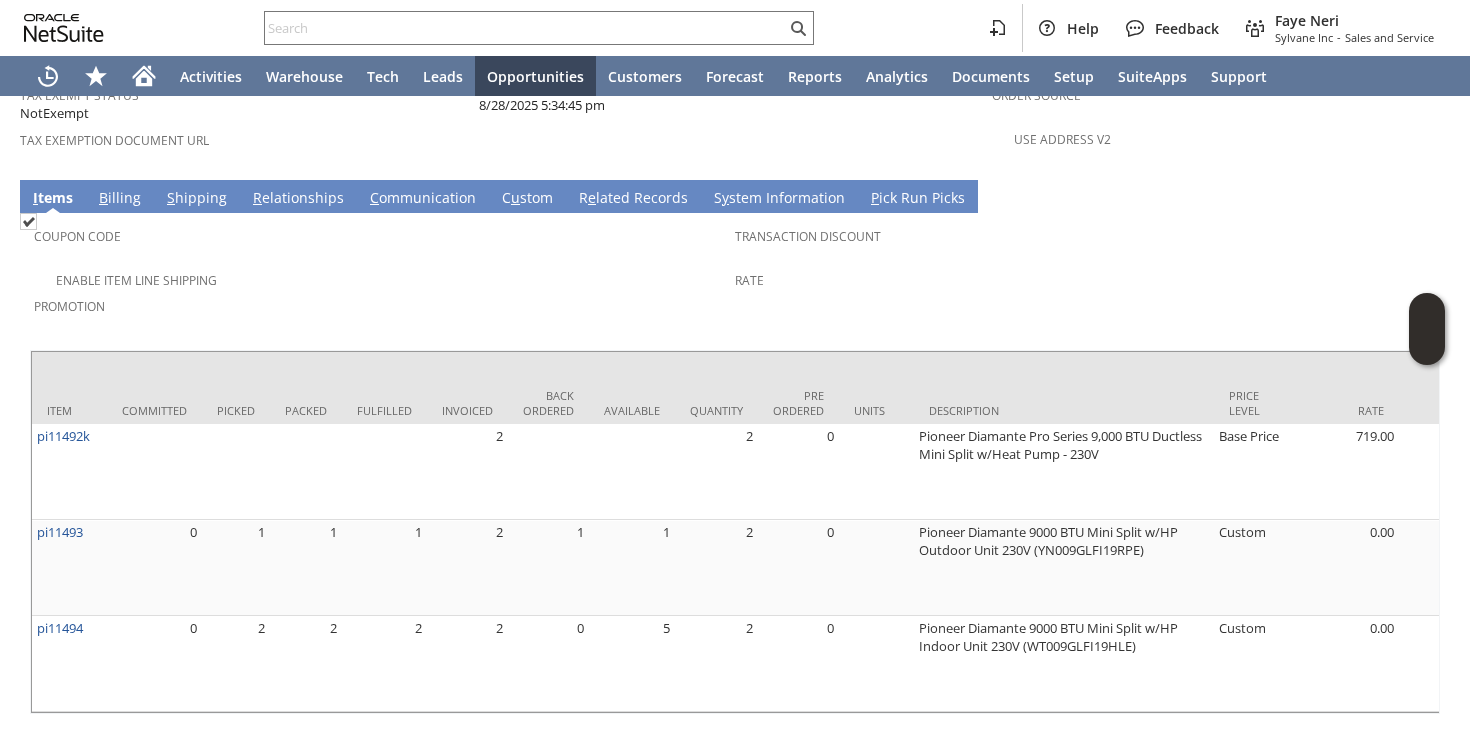 click on "Promotion" at bounding box center (379, 313) 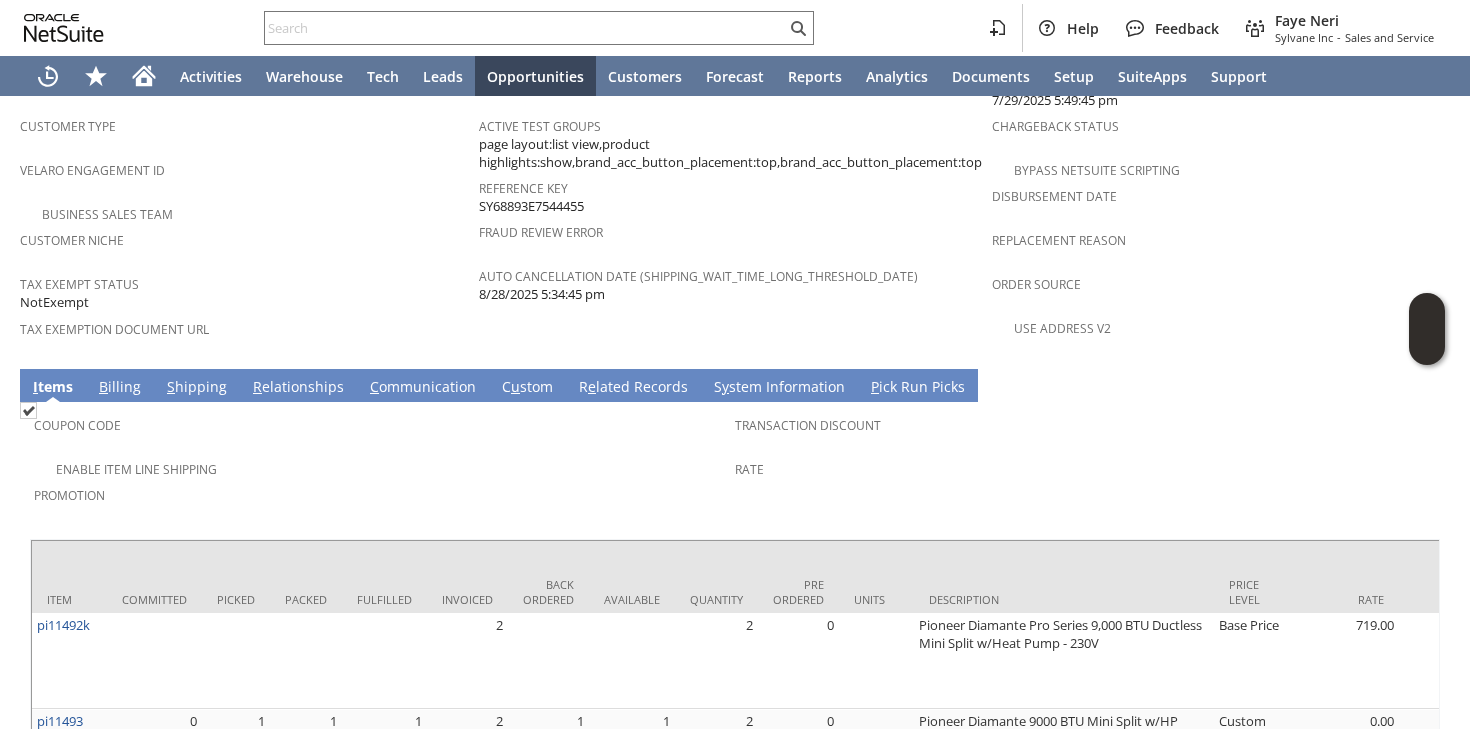 scroll, scrollTop: 1491, scrollLeft: 0, axis: vertical 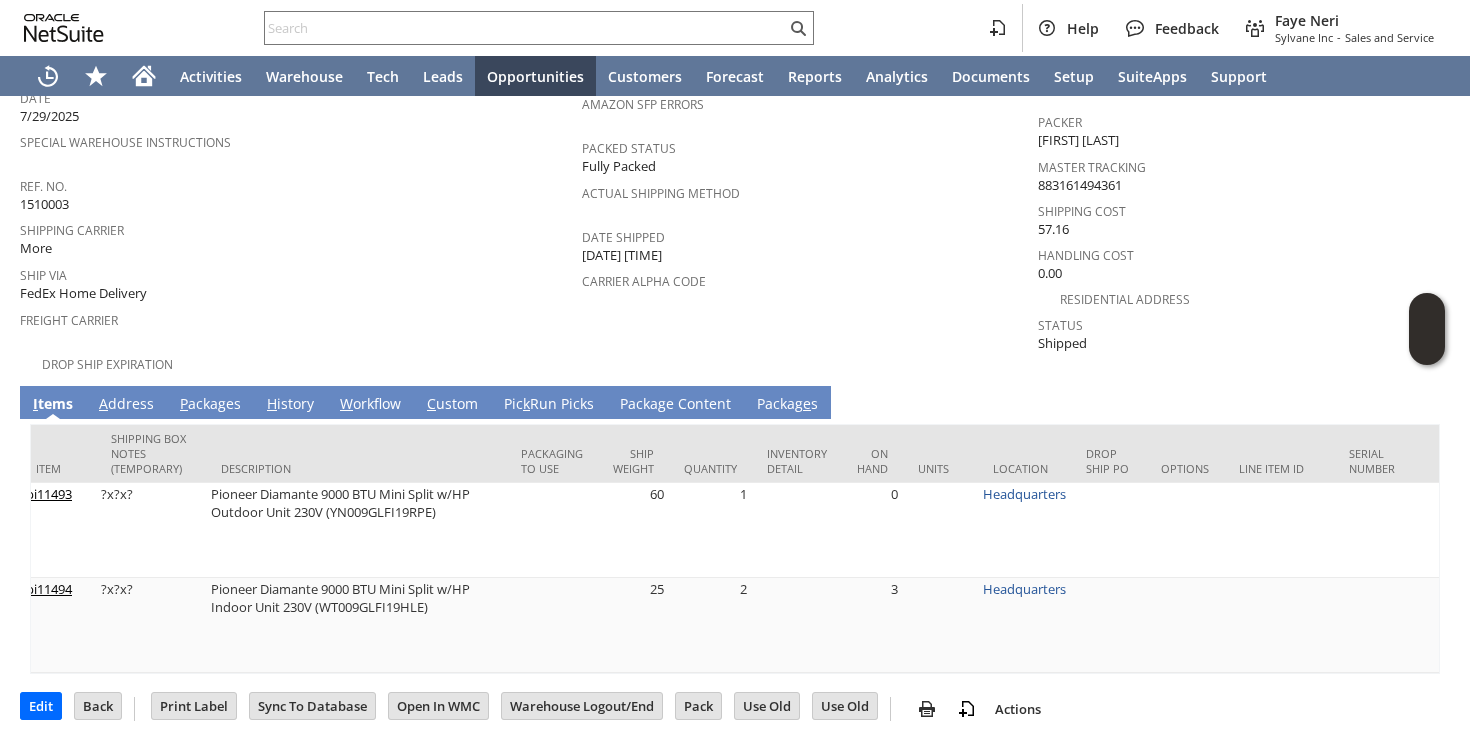 click on "P ackages" at bounding box center [210, 405] 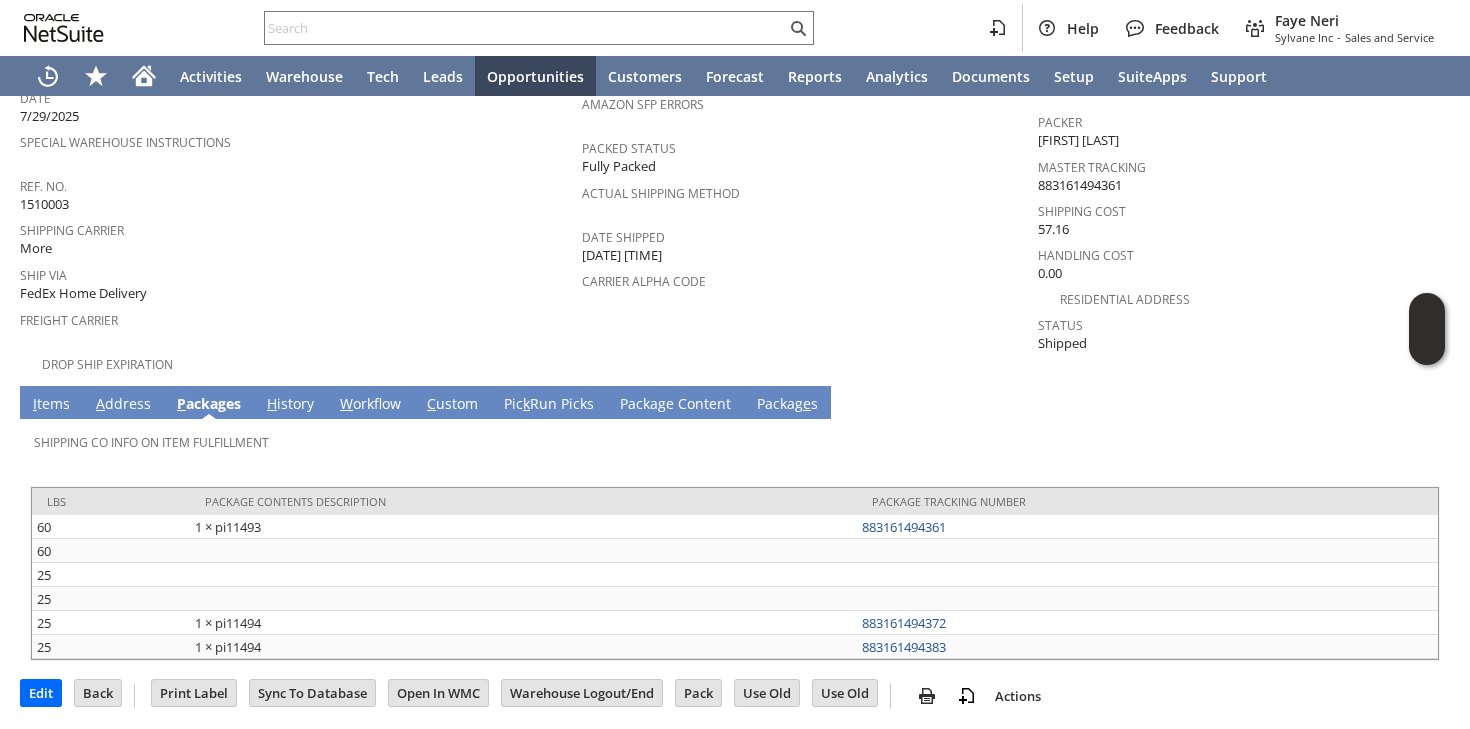 scroll, scrollTop: 237, scrollLeft: 0, axis: vertical 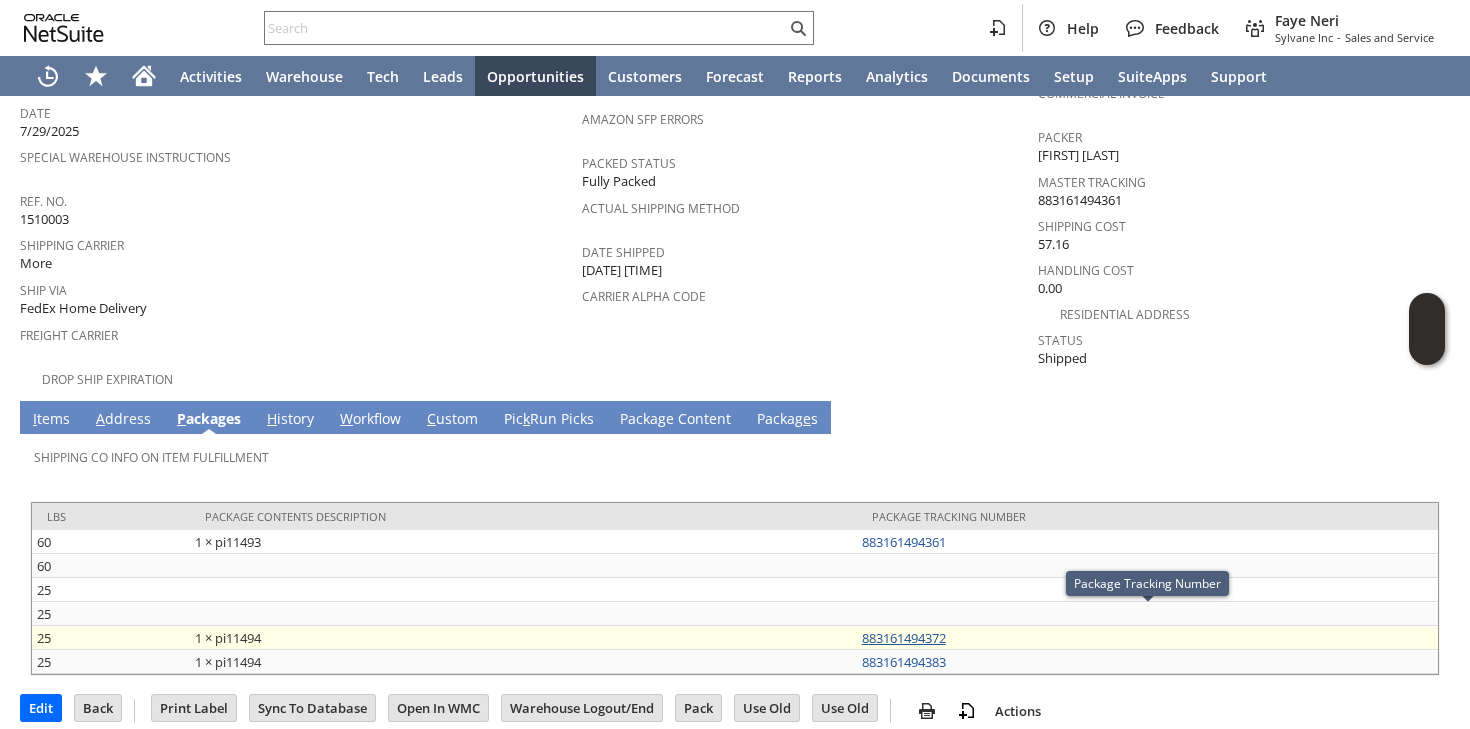 click on "883161494372" at bounding box center [904, 638] 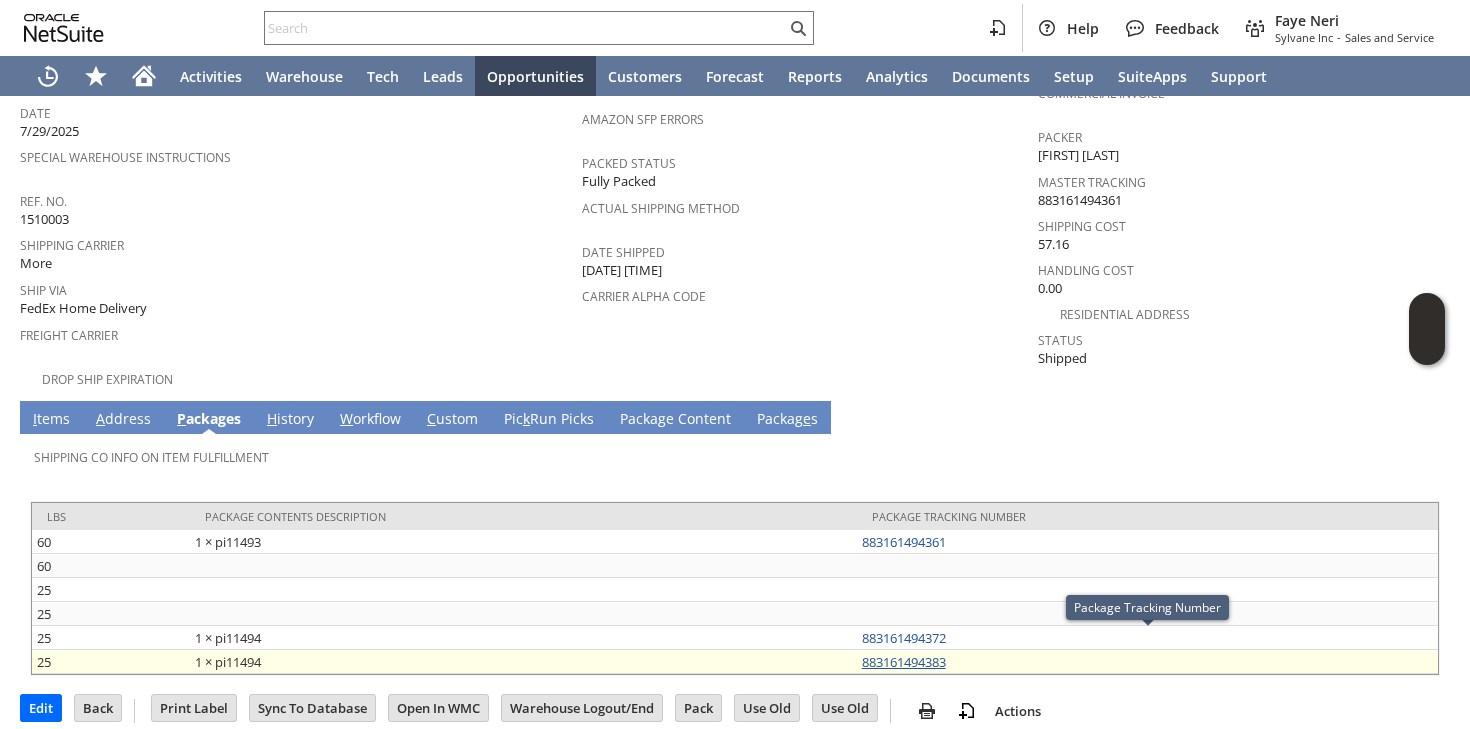click on "883161494383" at bounding box center (904, 662) 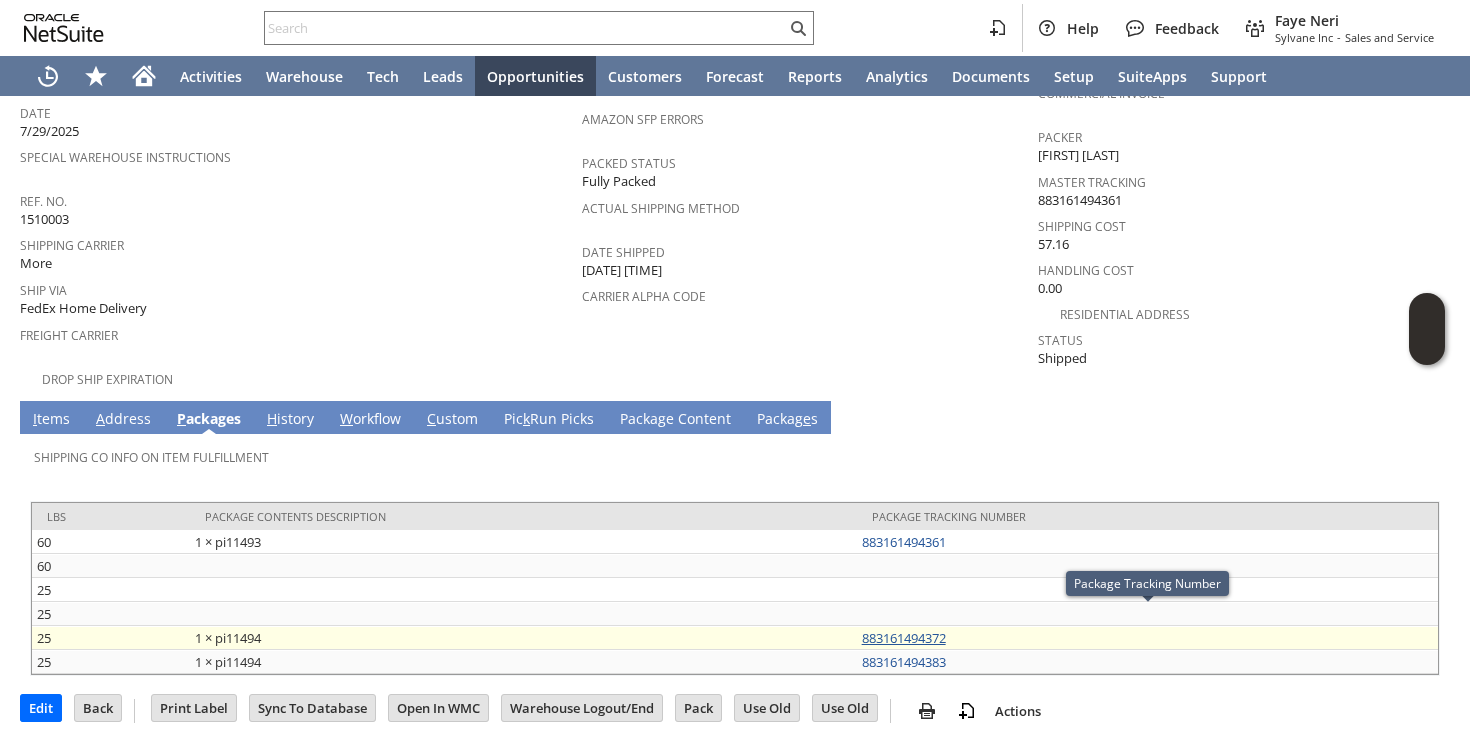 click on "883161494372" at bounding box center [904, 638] 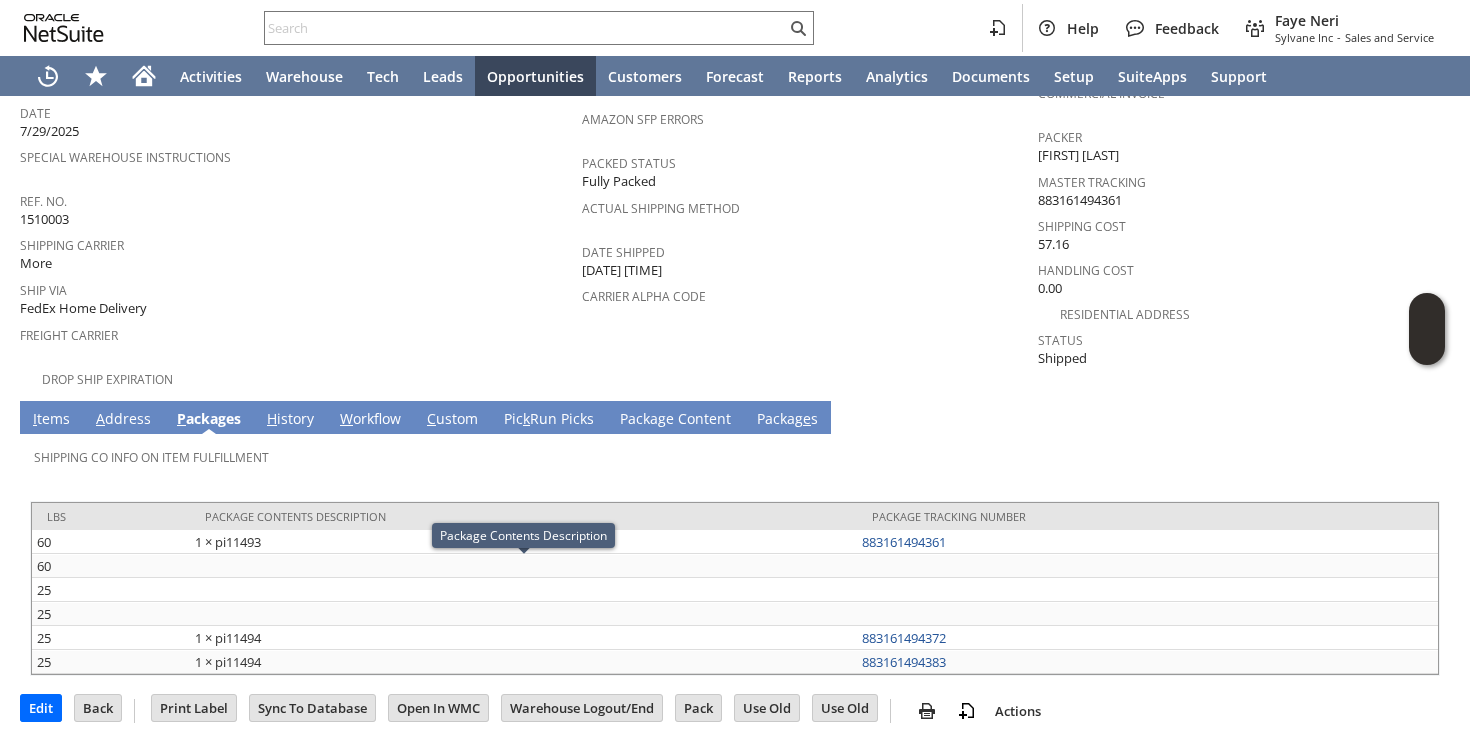 click on "Shipping Carrier
More" at bounding box center (296, 252) 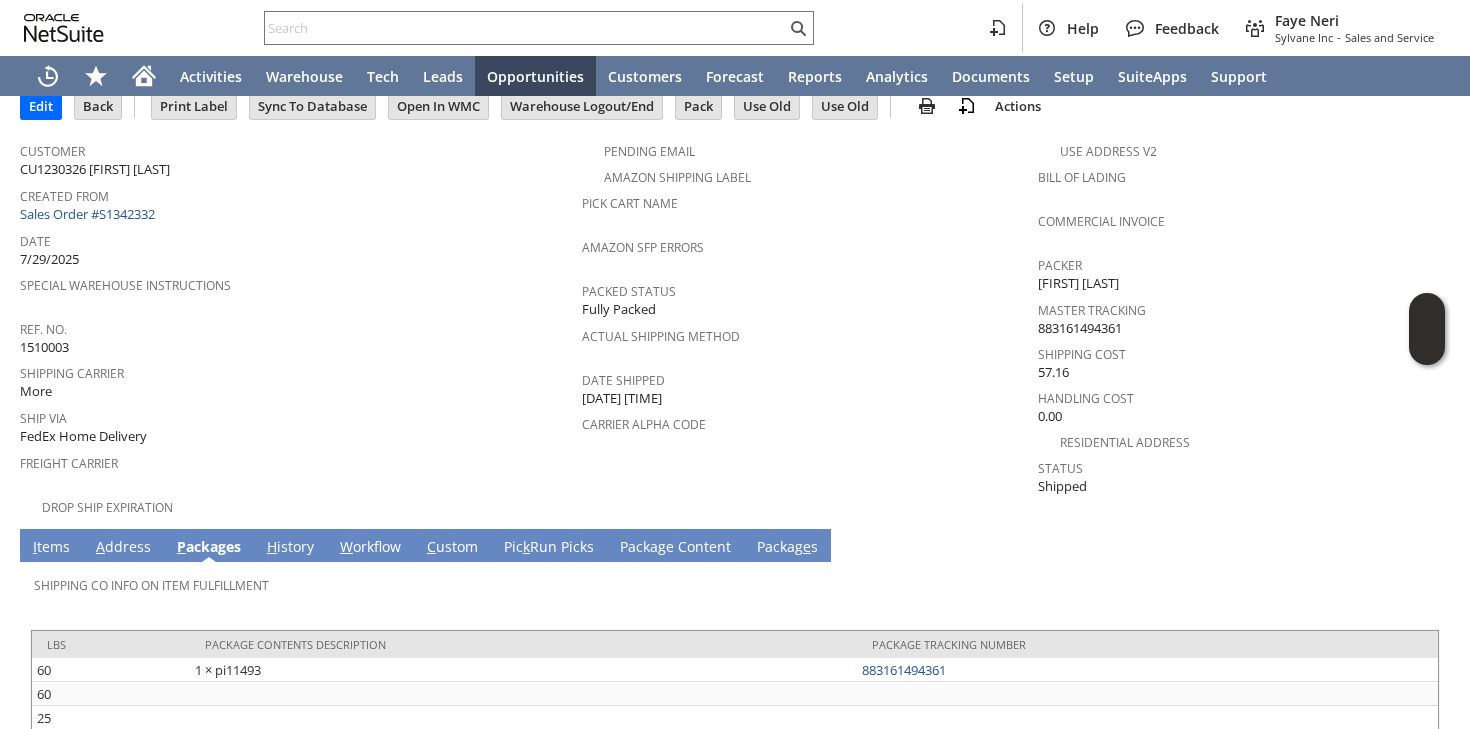 scroll, scrollTop: 70, scrollLeft: 0, axis: vertical 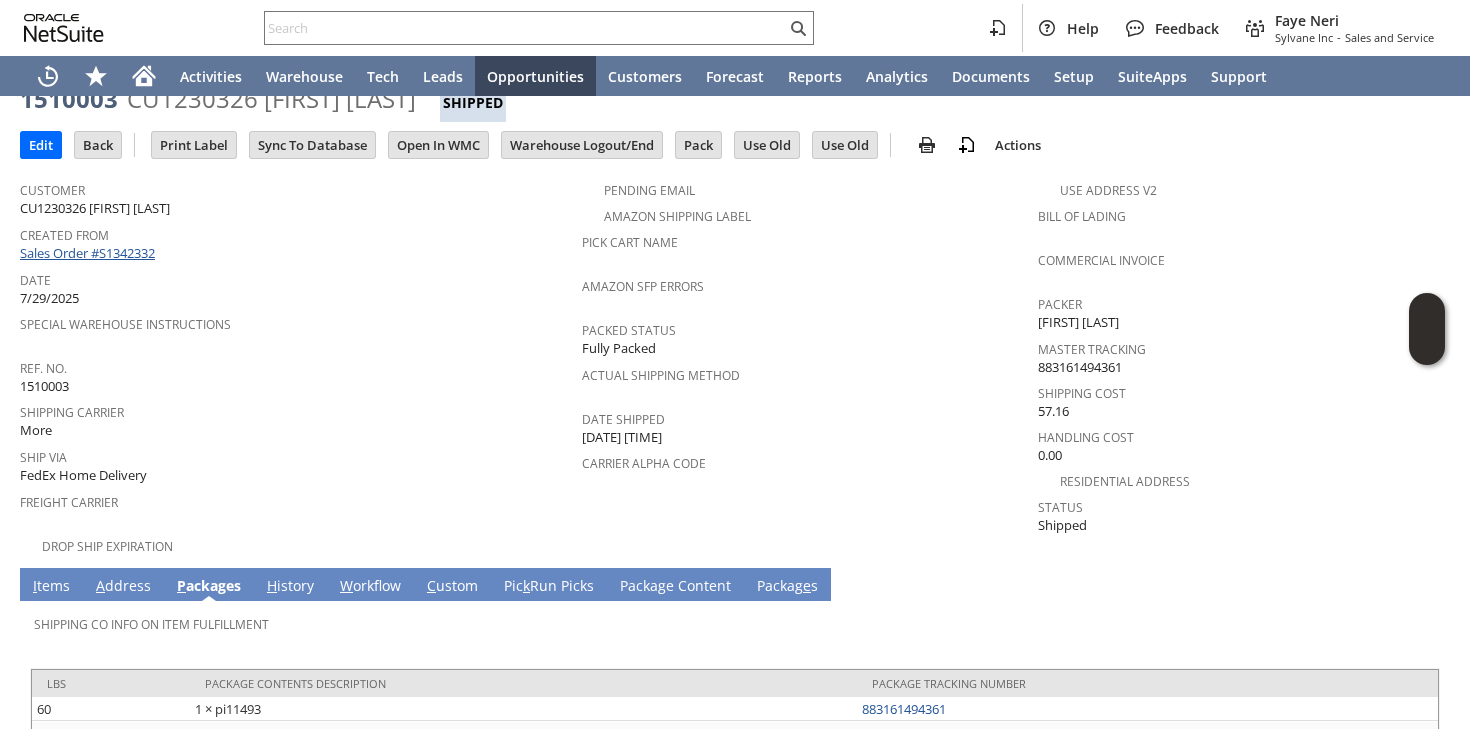 click on "Sales Order #S1342332" at bounding box center [90, 253] 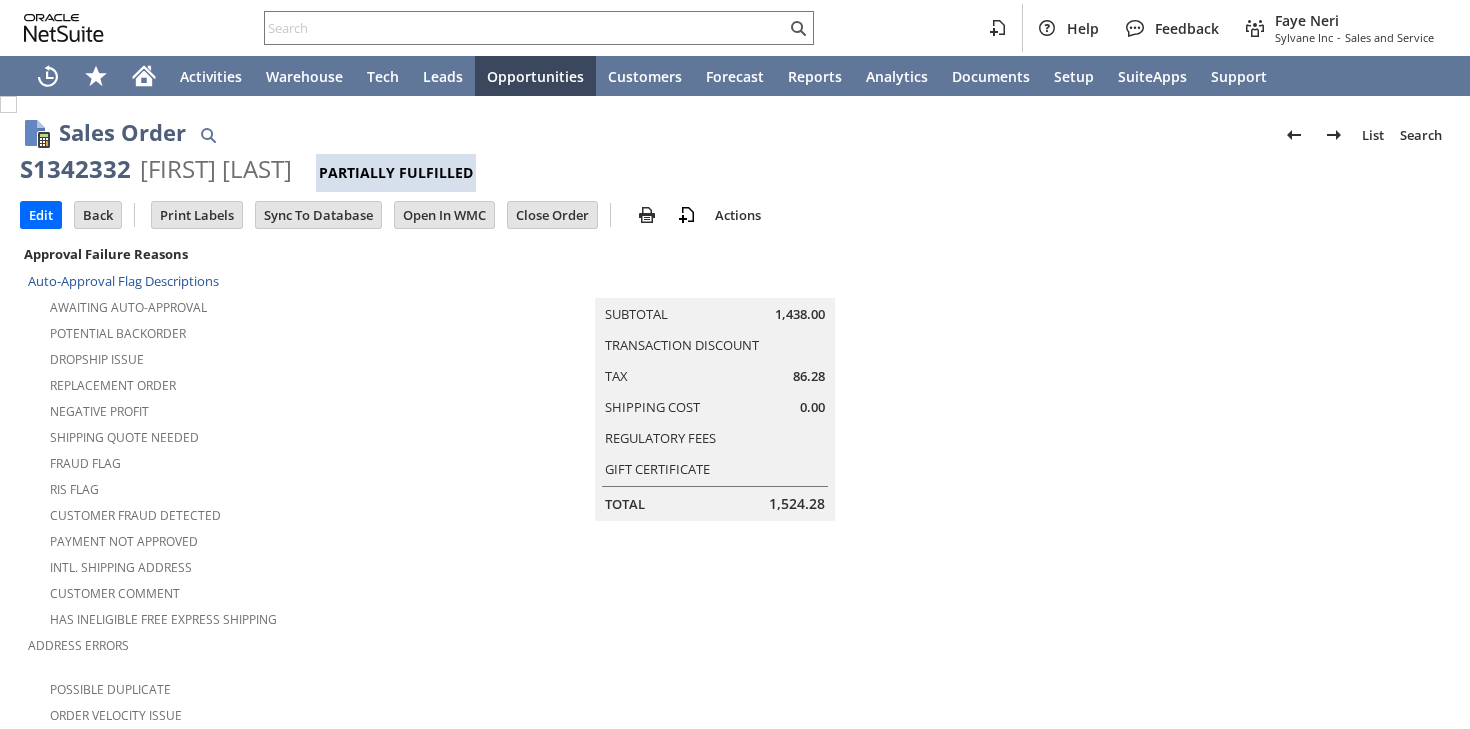 scroll, scrollTop: 0, scrollLeft: 0, axis: both 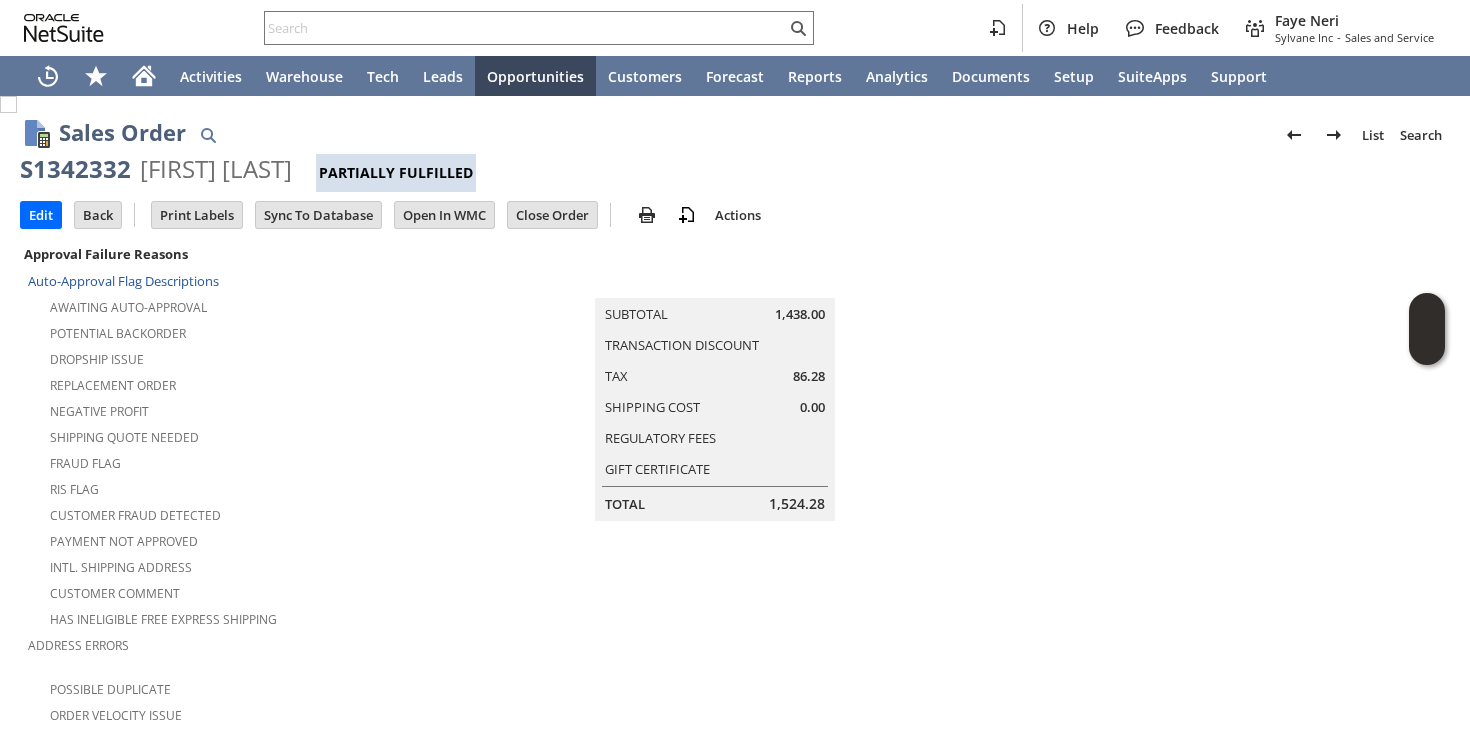 click on "Help Feedback Faye Neri Sylvane Inc  -  Sales and Service" at bounding box center [735, 28] 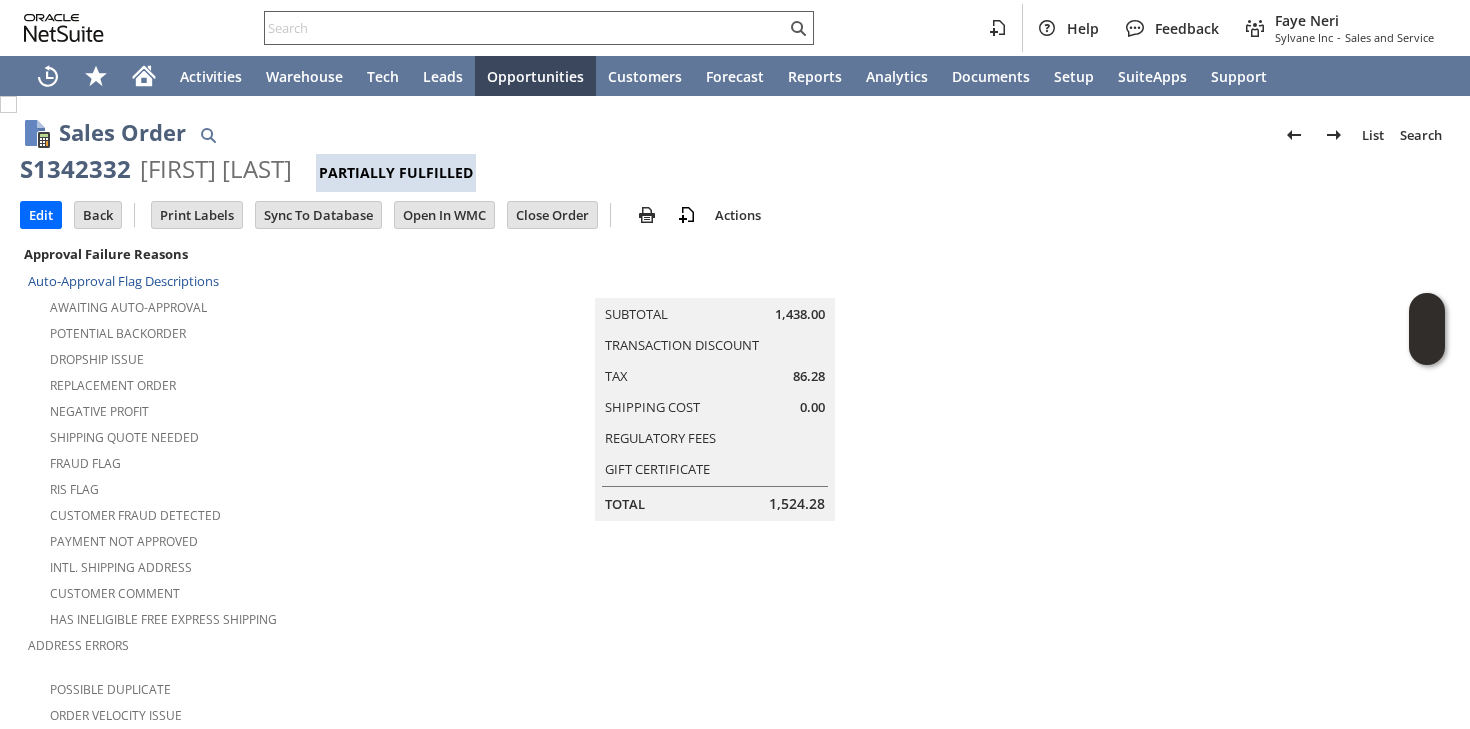 click at bounding box center (525, 28) 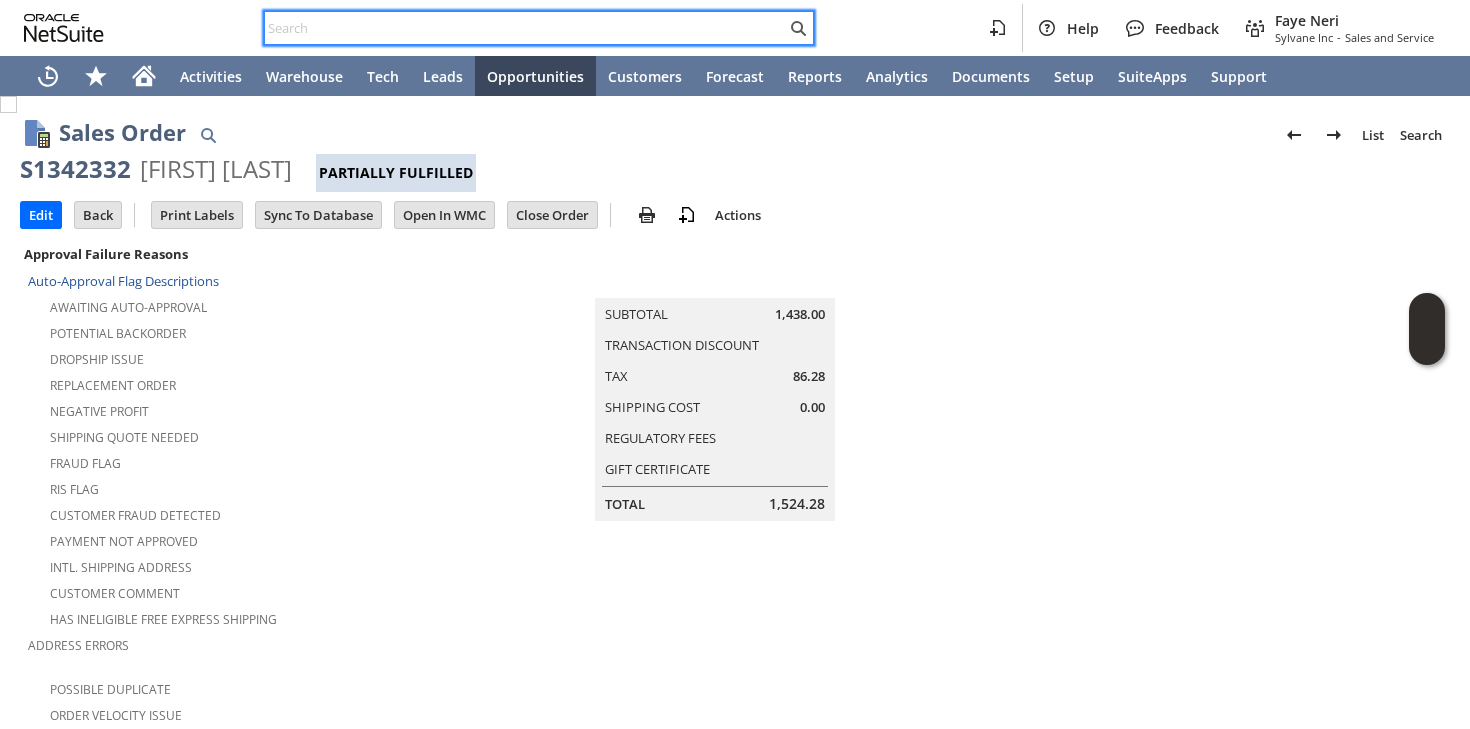 paste on "fr9686" 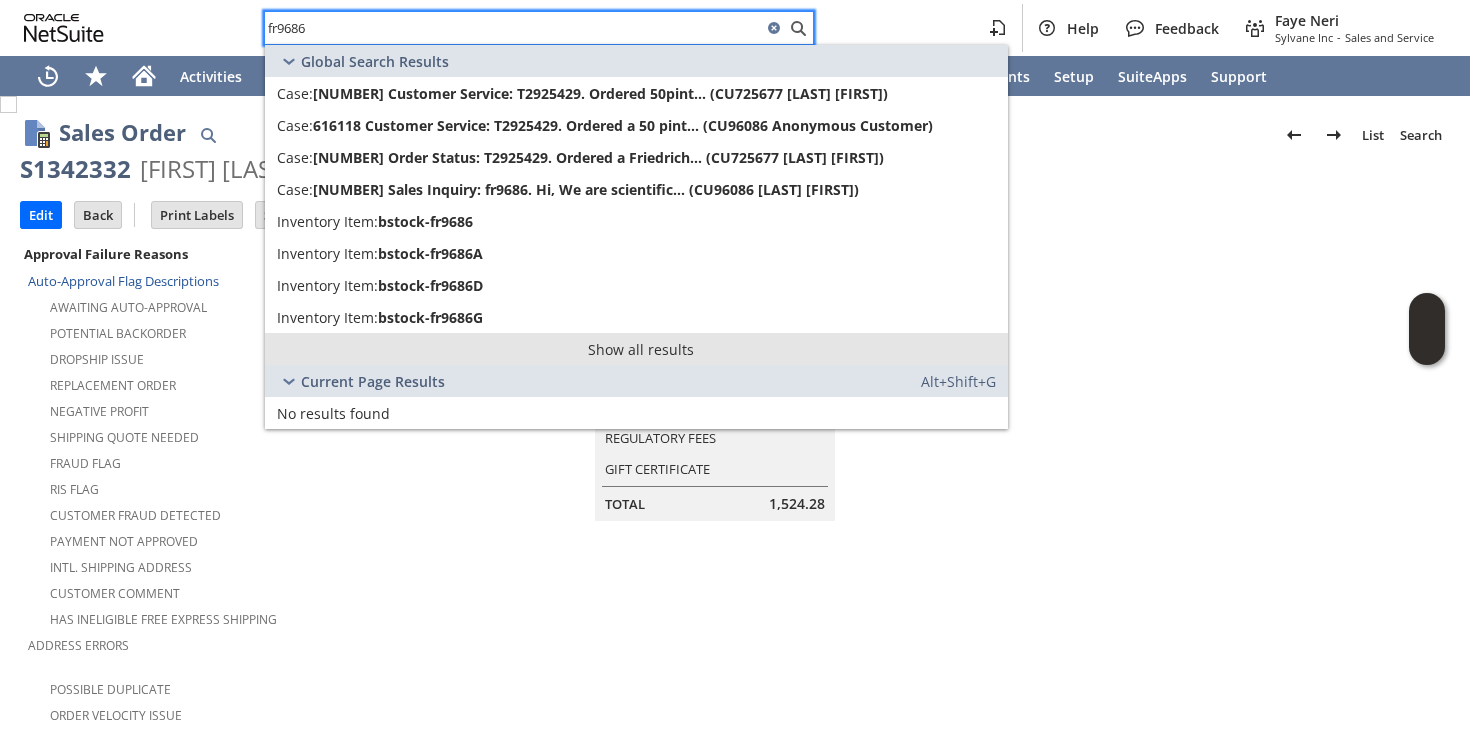 type on "fr9686" 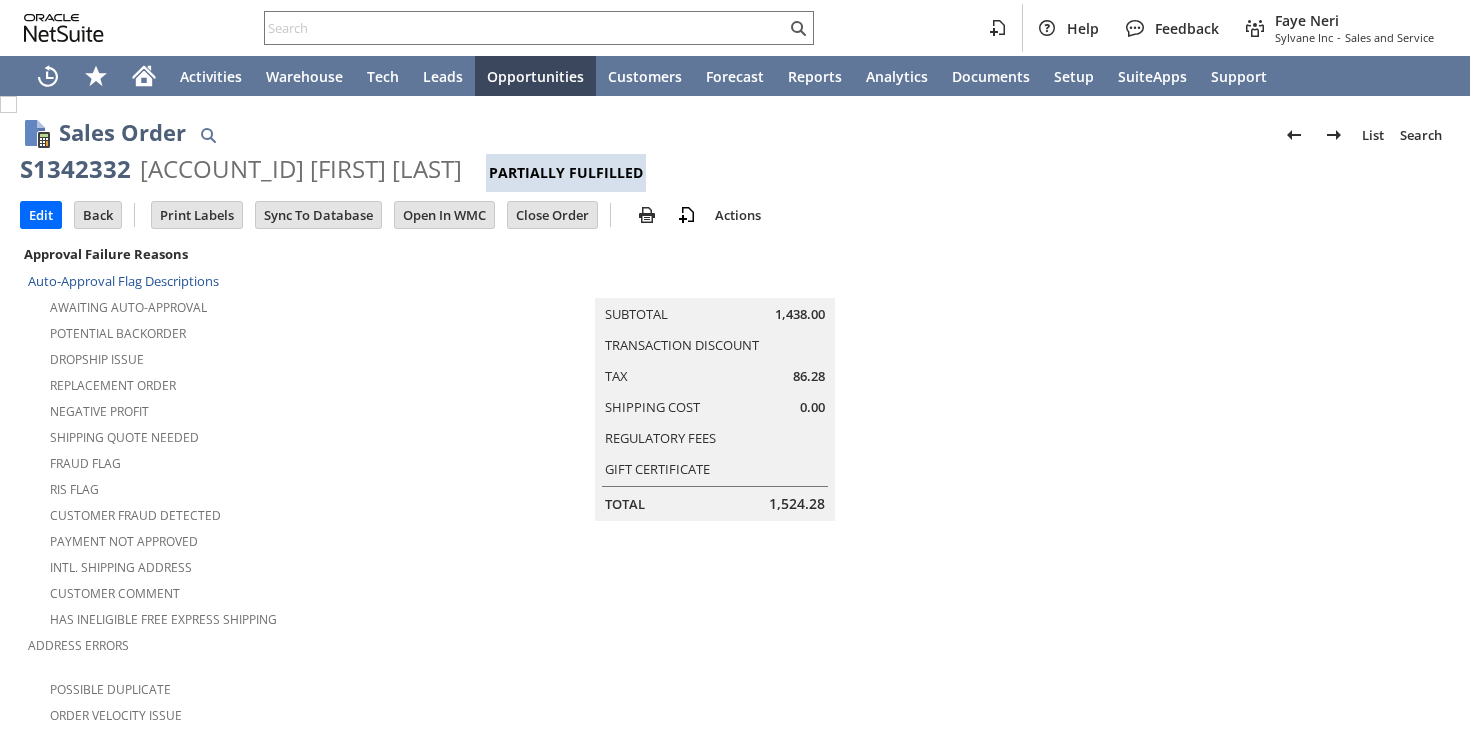 scroll, scrollTop: 0, scrollLeft: 0, axis: both 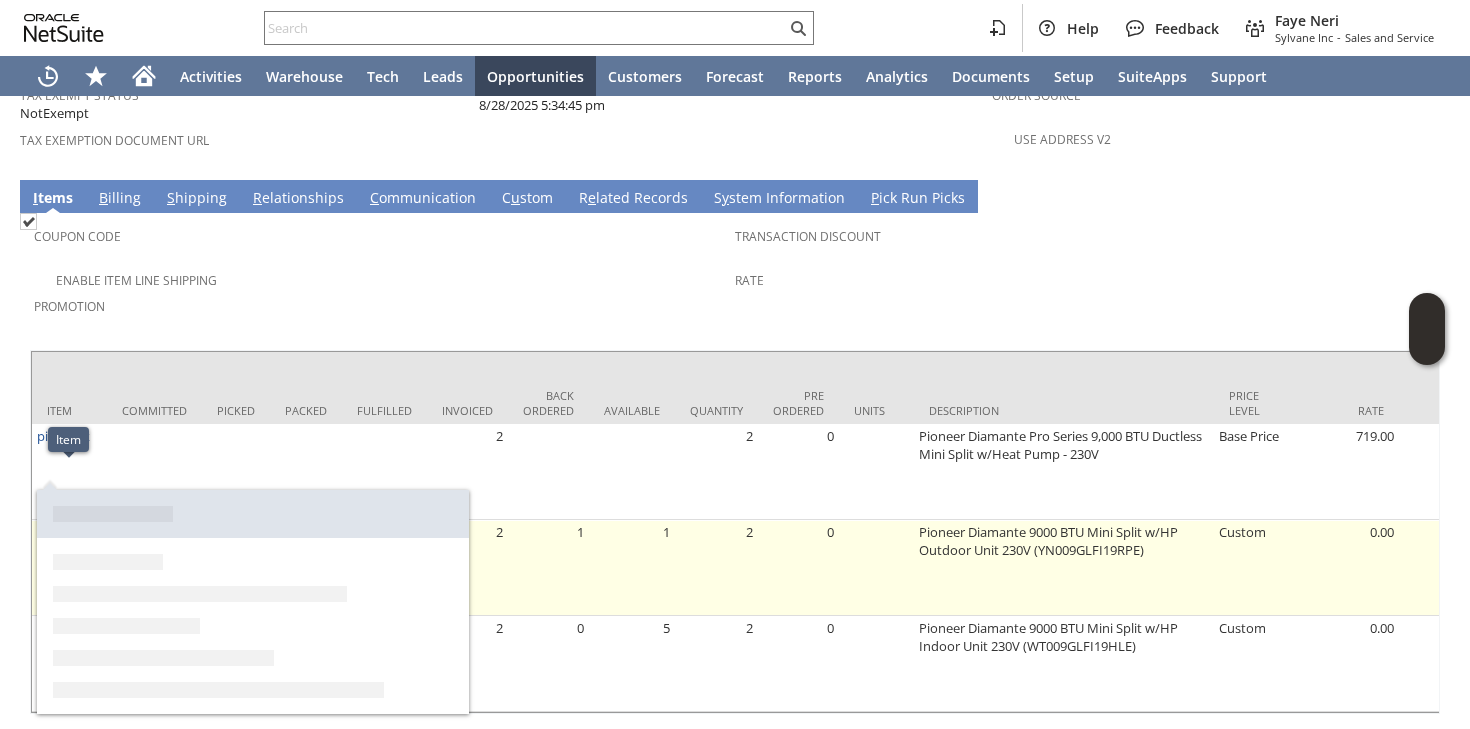 click on "pi11493" at bounding box center (60, 532) 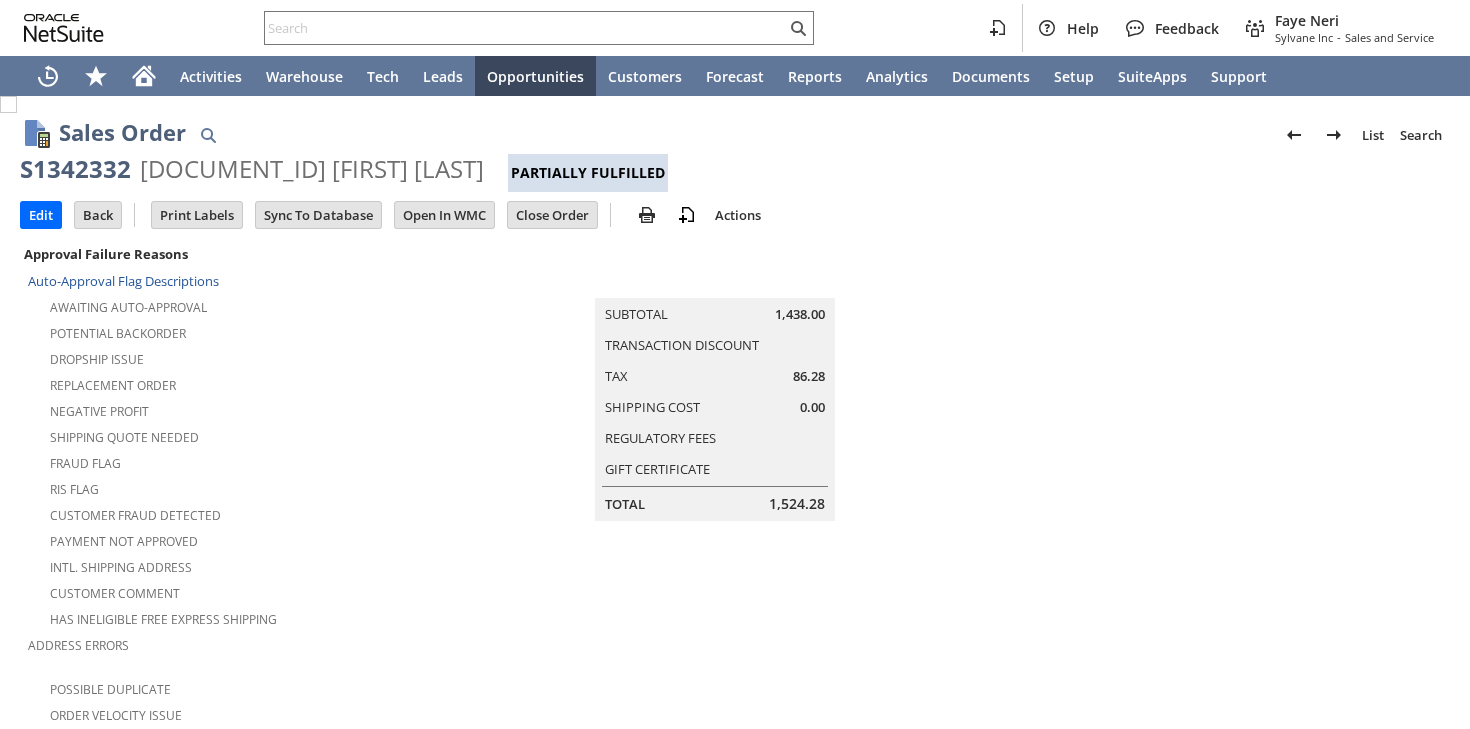 scroll, scrollTop: 0, scrollLeft: 0, axis: both 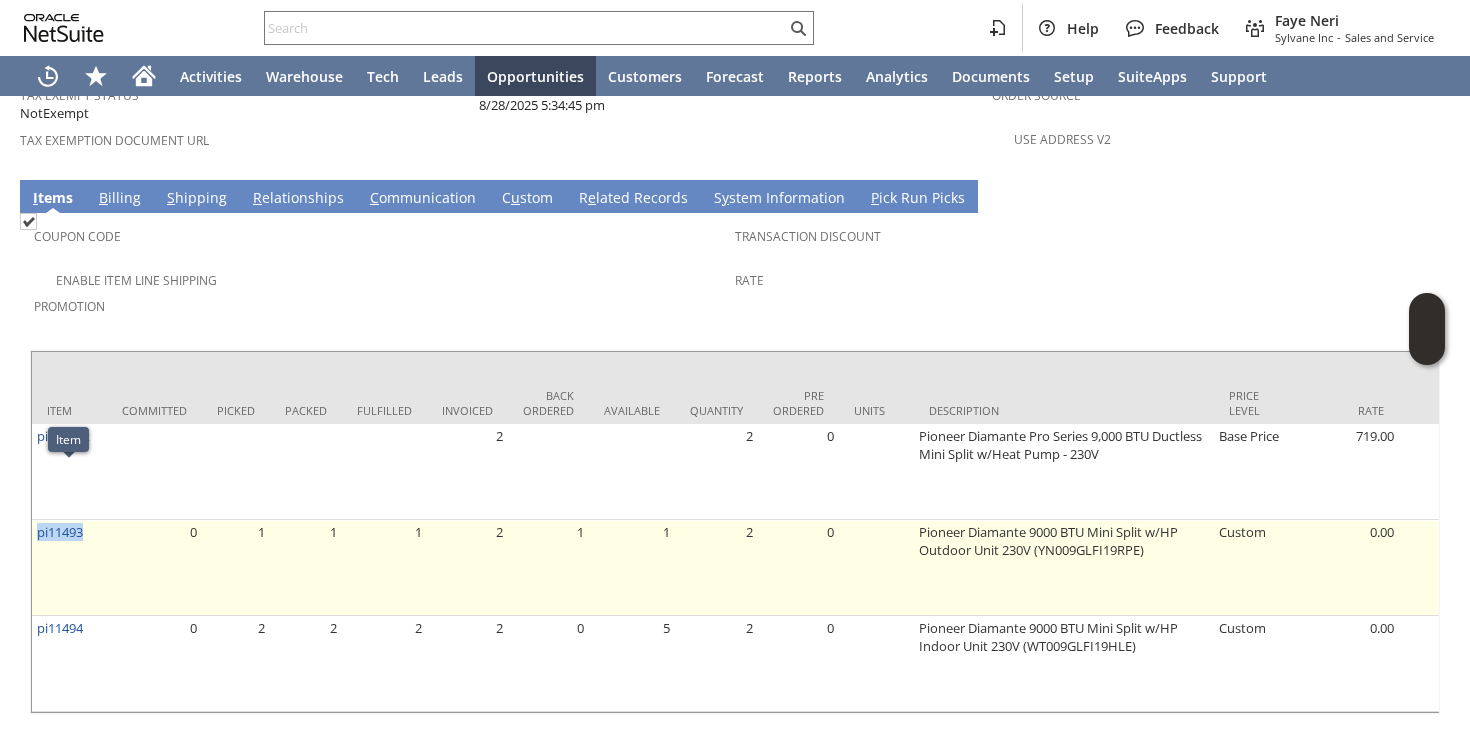 drag, startPoint x: 93, startPoint y: 481, endPoint x: 35, endPoint y: 479, distance: 58.034473 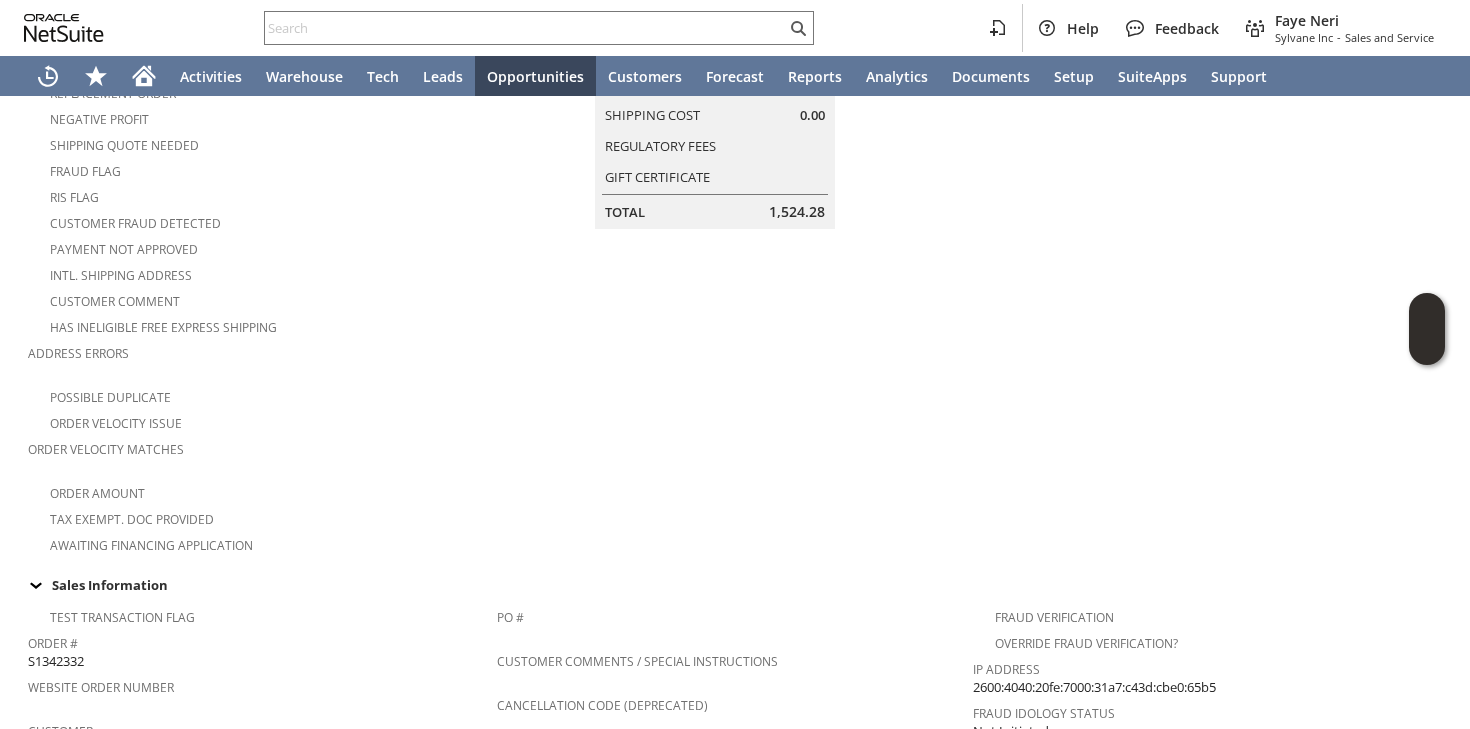 scroll, scrollTop: 0, scrollLeft: 0, axis: both 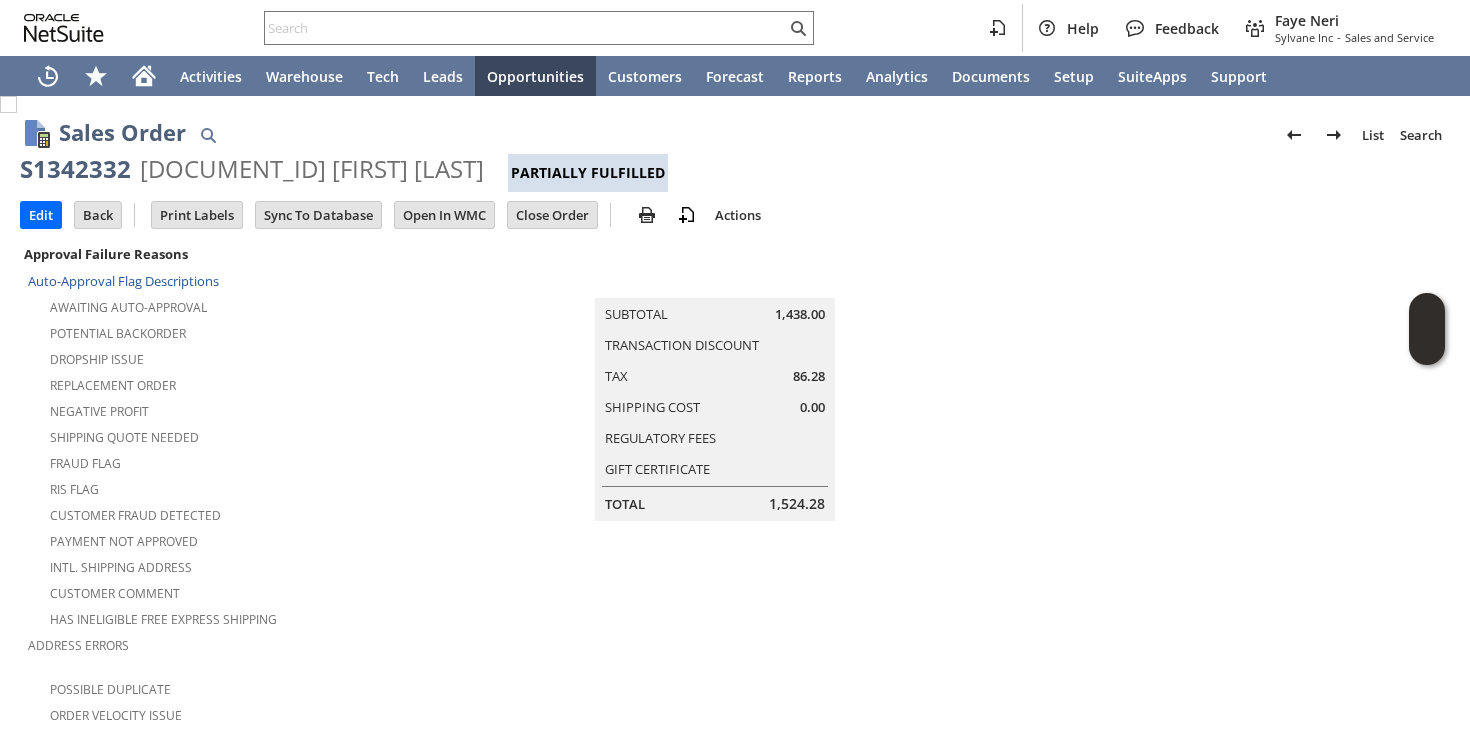click on "S1342332" at bounding box center [75, 169] 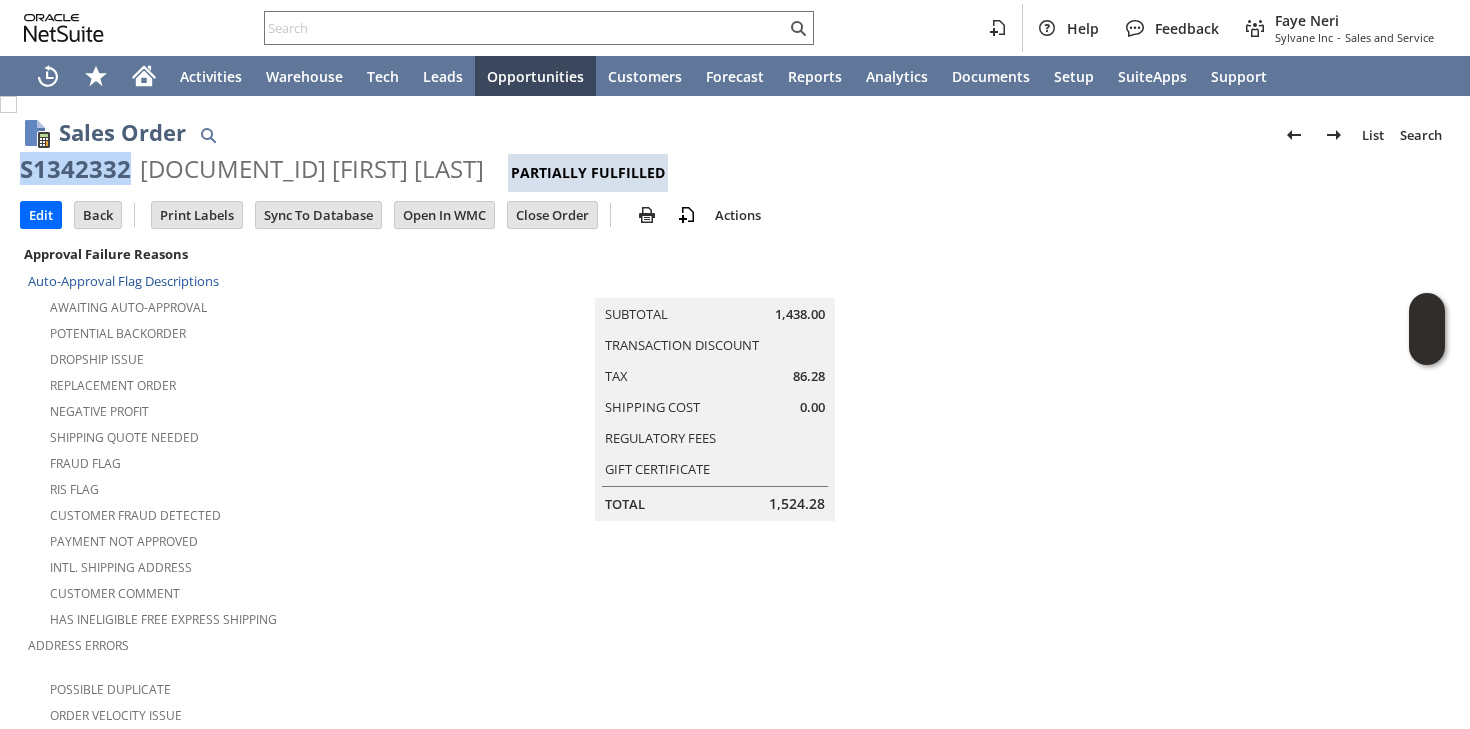 copy on "S1342332" 